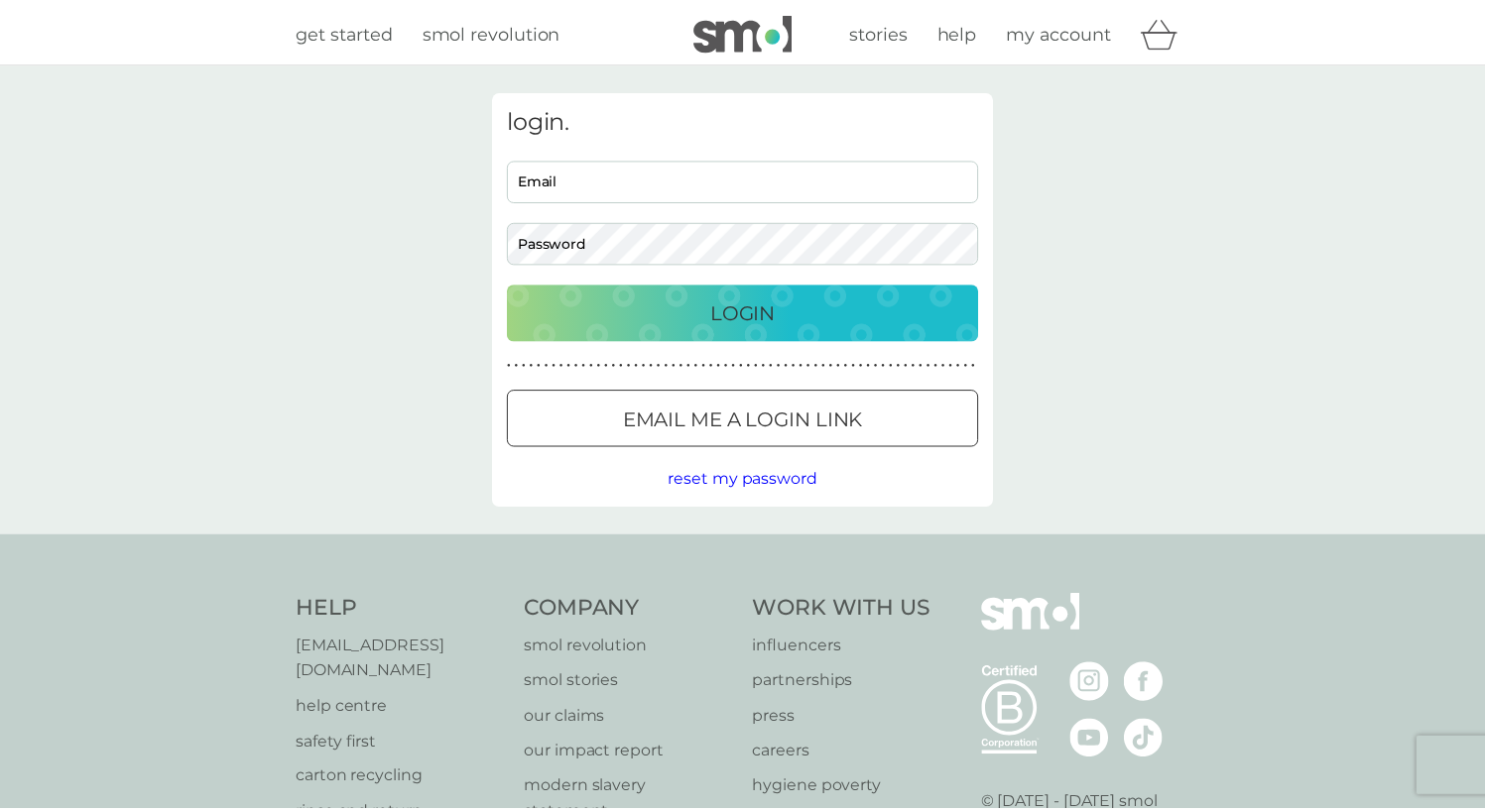 scroll, scrollTop: 0, scrollLeft: 0, axis: both 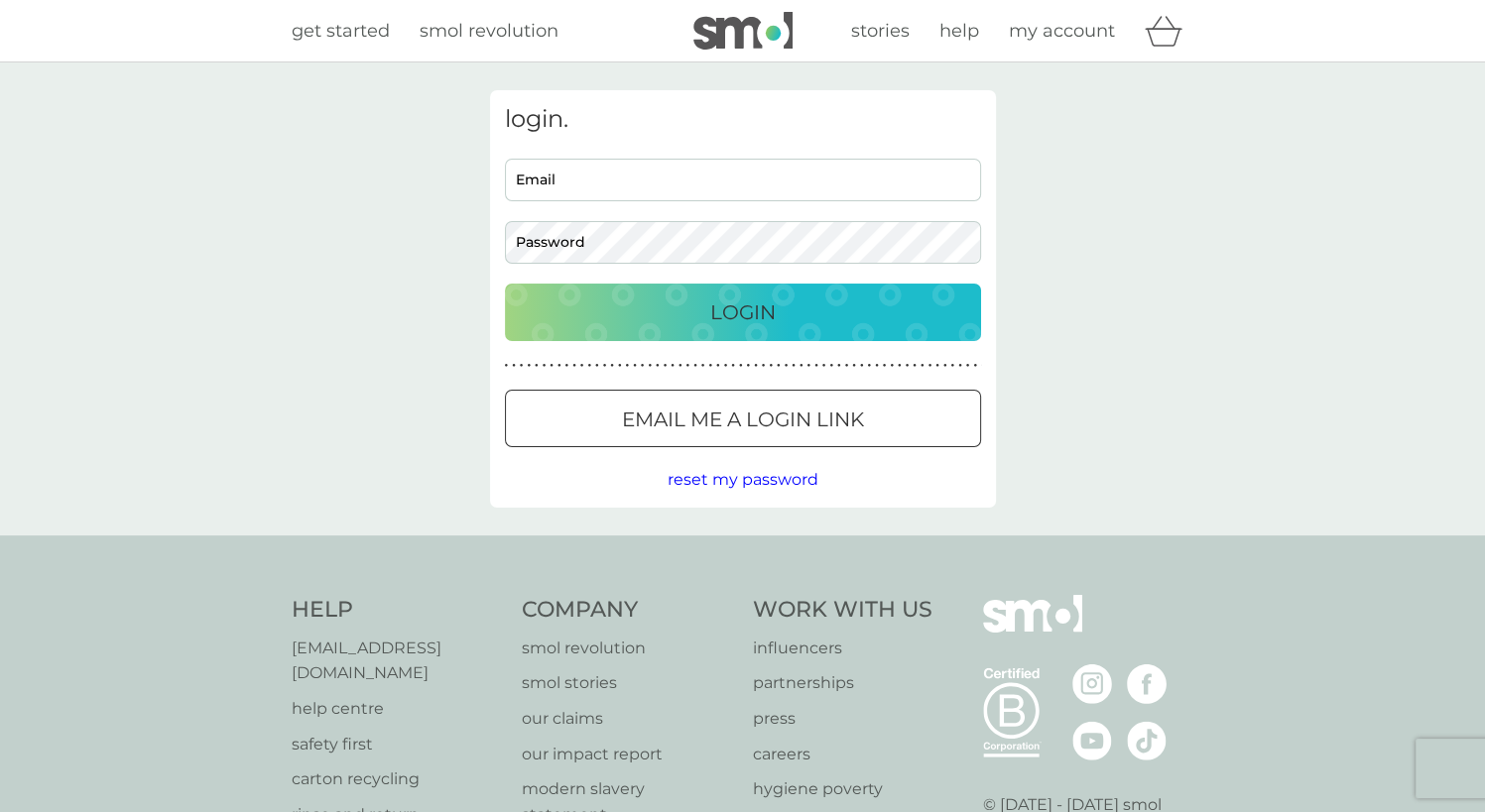 type on "[PERSON_NAME][EMAIL_ADDRESS][DOMAIN_NAME]" 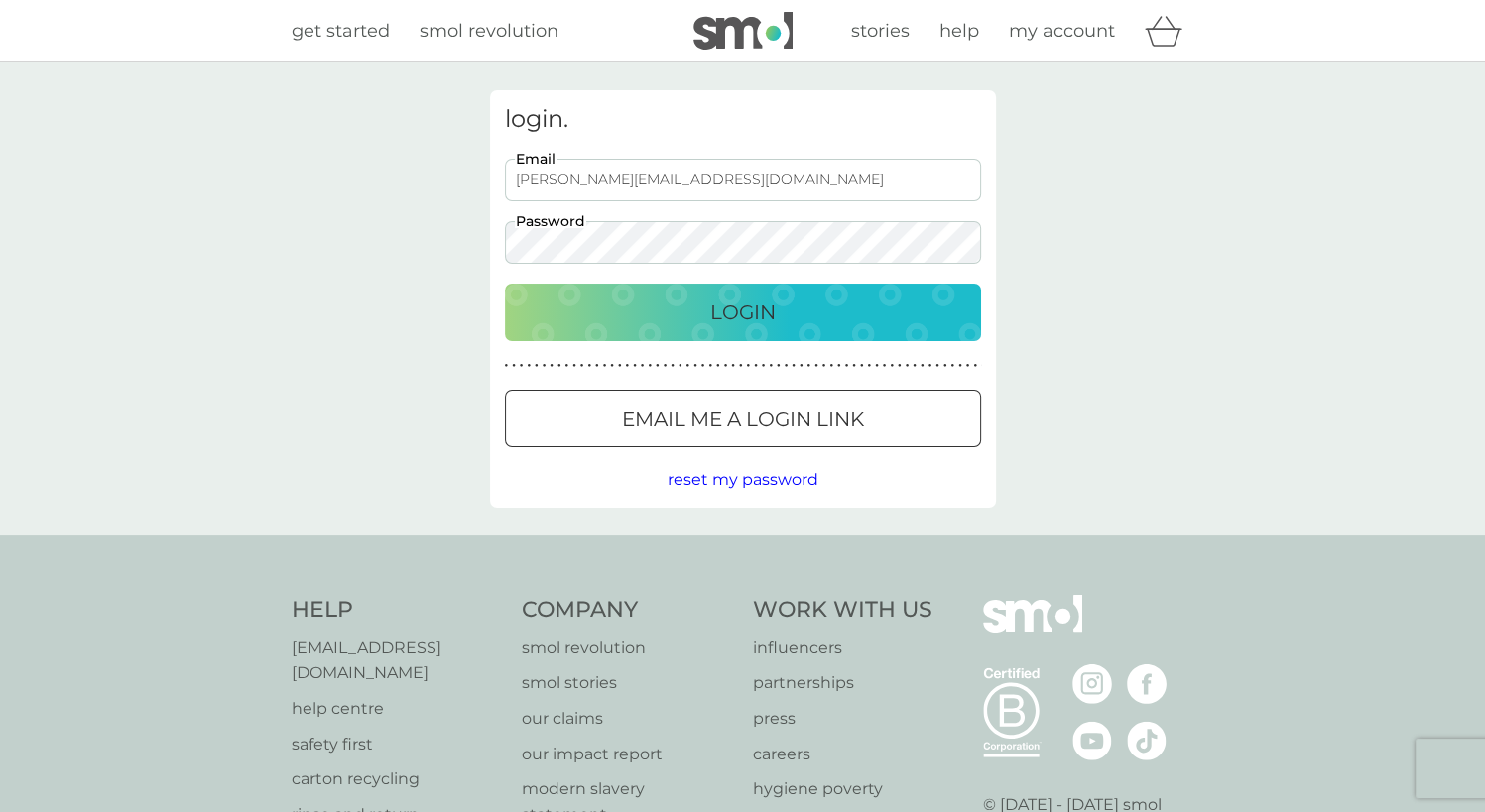 click on "login. [PERSON_NAME][EMAIL_ADDRESS][DOMAIN_NAME] Email Password Login ● ● ● ● ● ● ● ● ● ● ● ● ● ● ● ● ● ● ● ● ● ● ● ● ● ● ● ● ● ● ● ● ● ● ● ● ● ● ● ● ● ● ● ● ● ● ● ● ● ● ● ● ● ● ● ● ● ● ● ● ● ● ● ● ● ● ● ● ● ● Email me a login link reset my password" at bounding box center [743, 298] 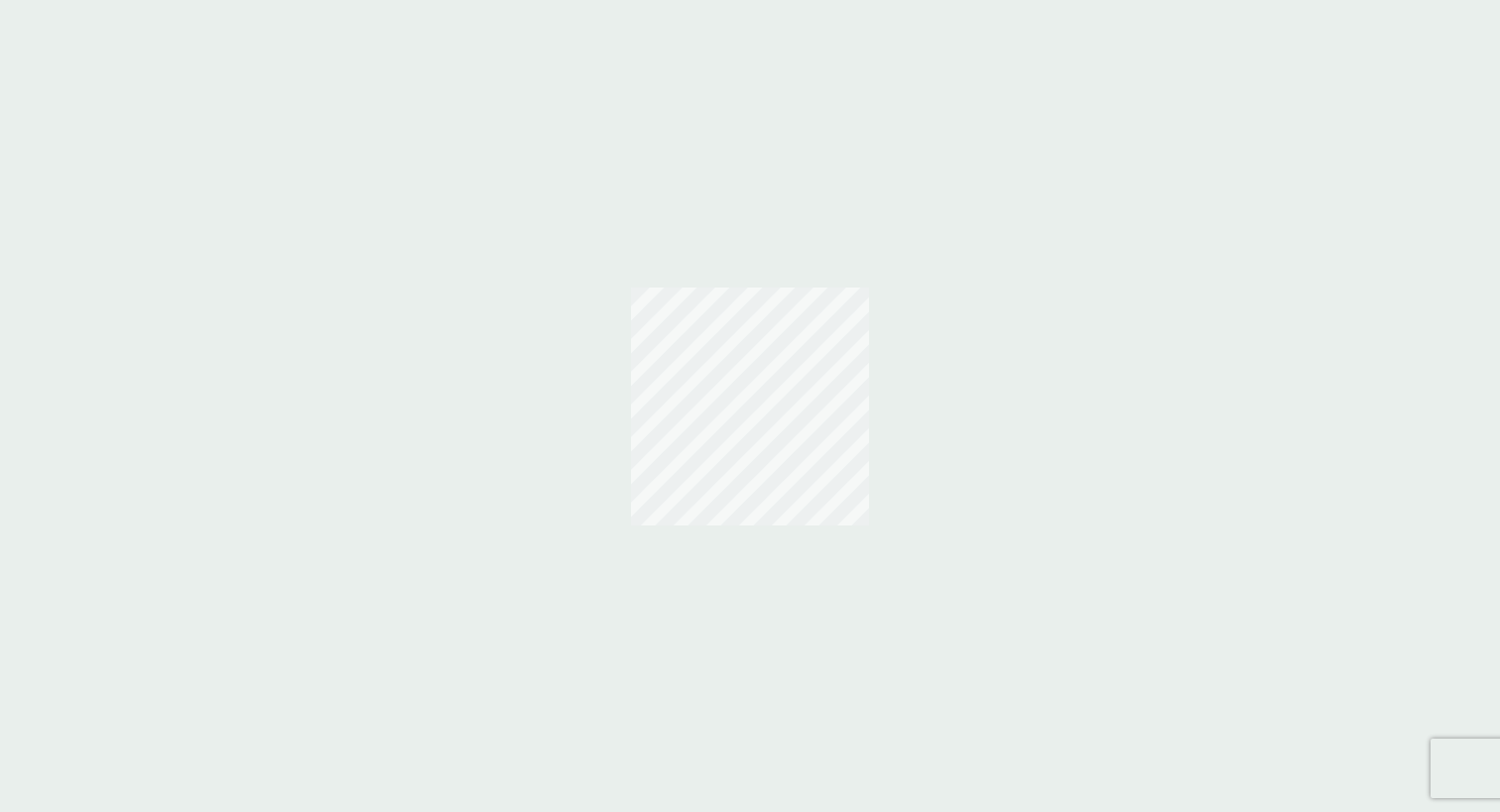 scroll, scrollTop: 0, scrollLeft: 0, axis: both 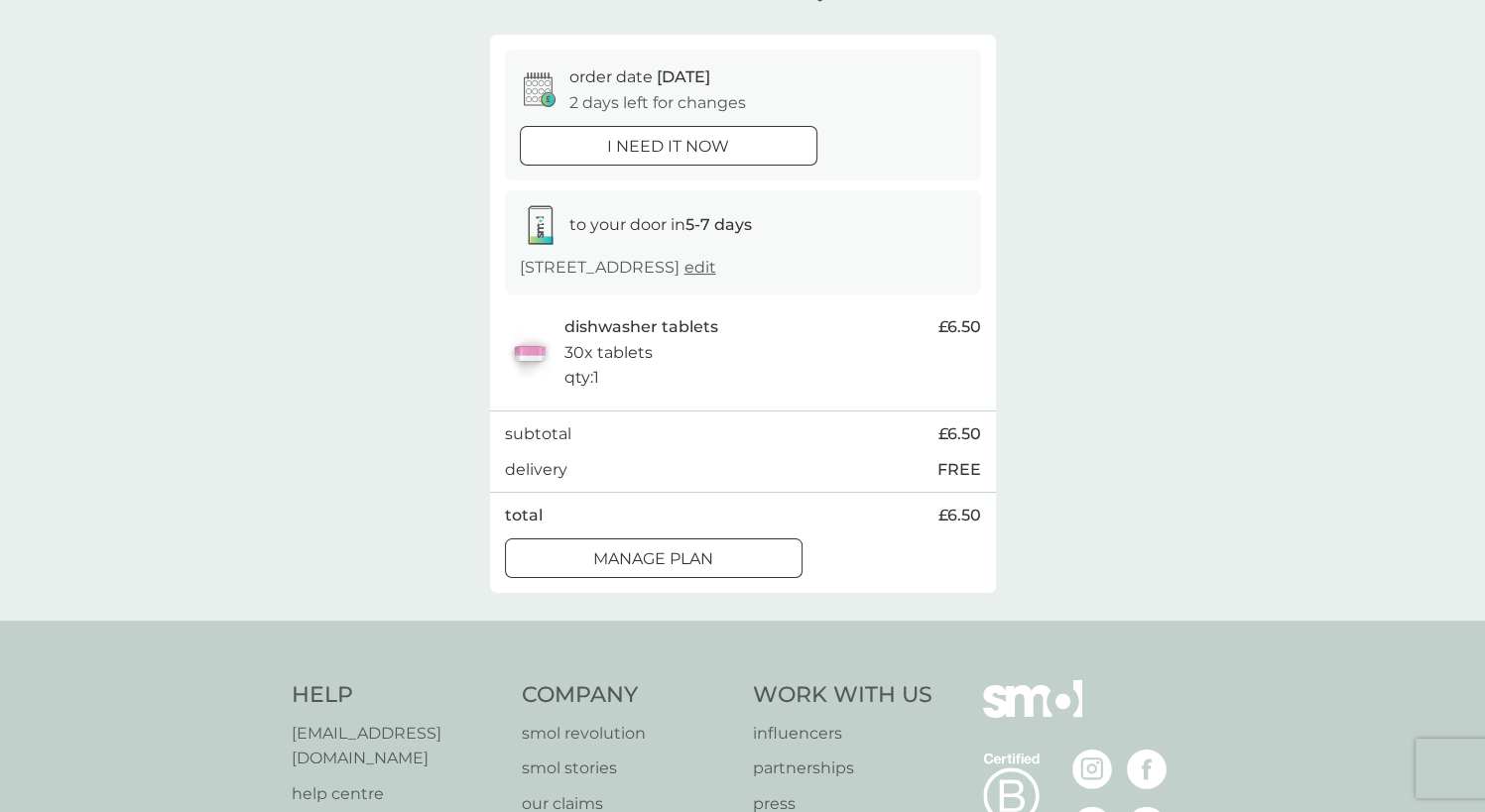 click on "Manage plan" at bounding box center (653, 559) 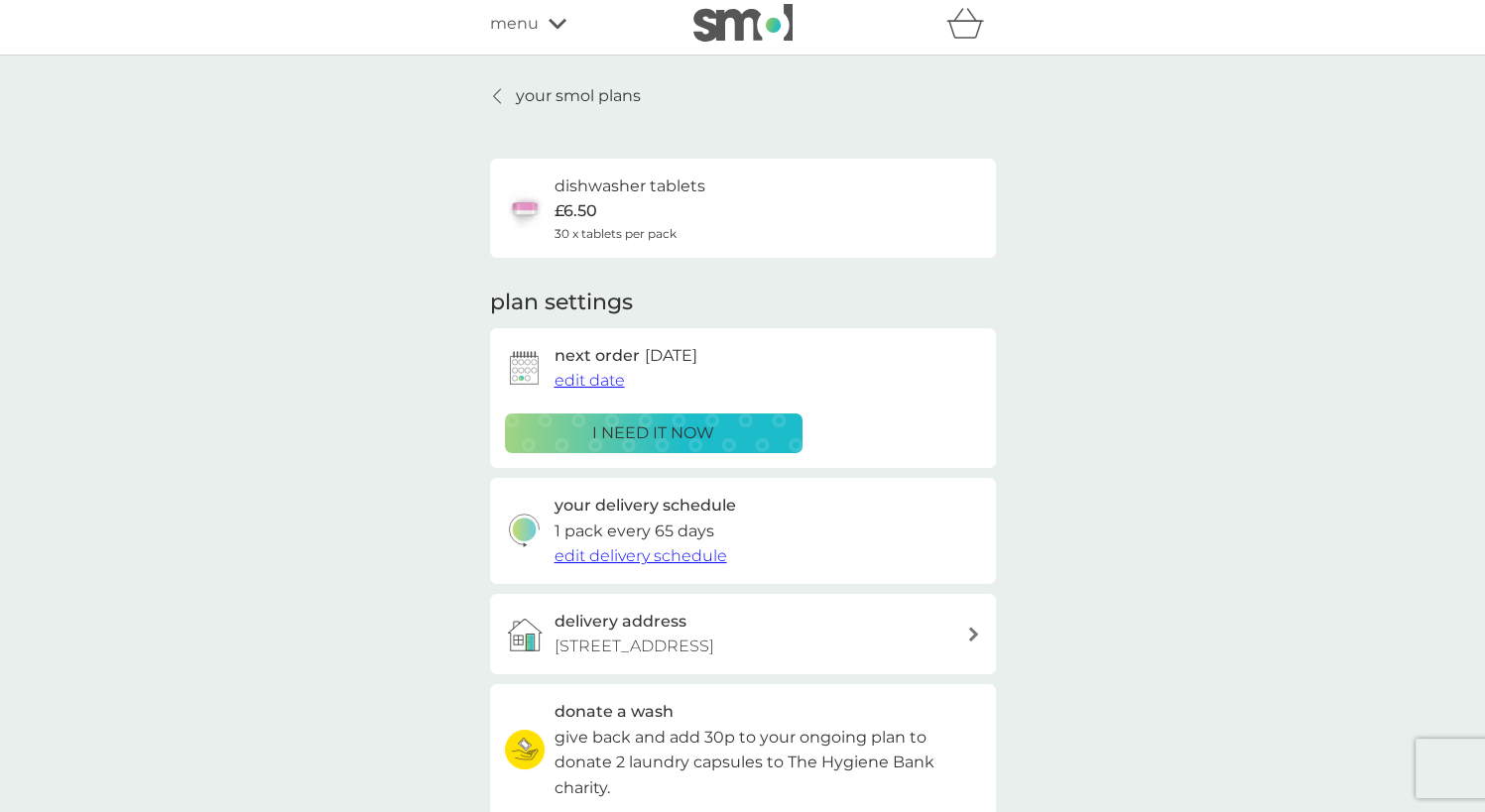 scroll, scrollTop: 0, scrollLeft: 0, axis: both 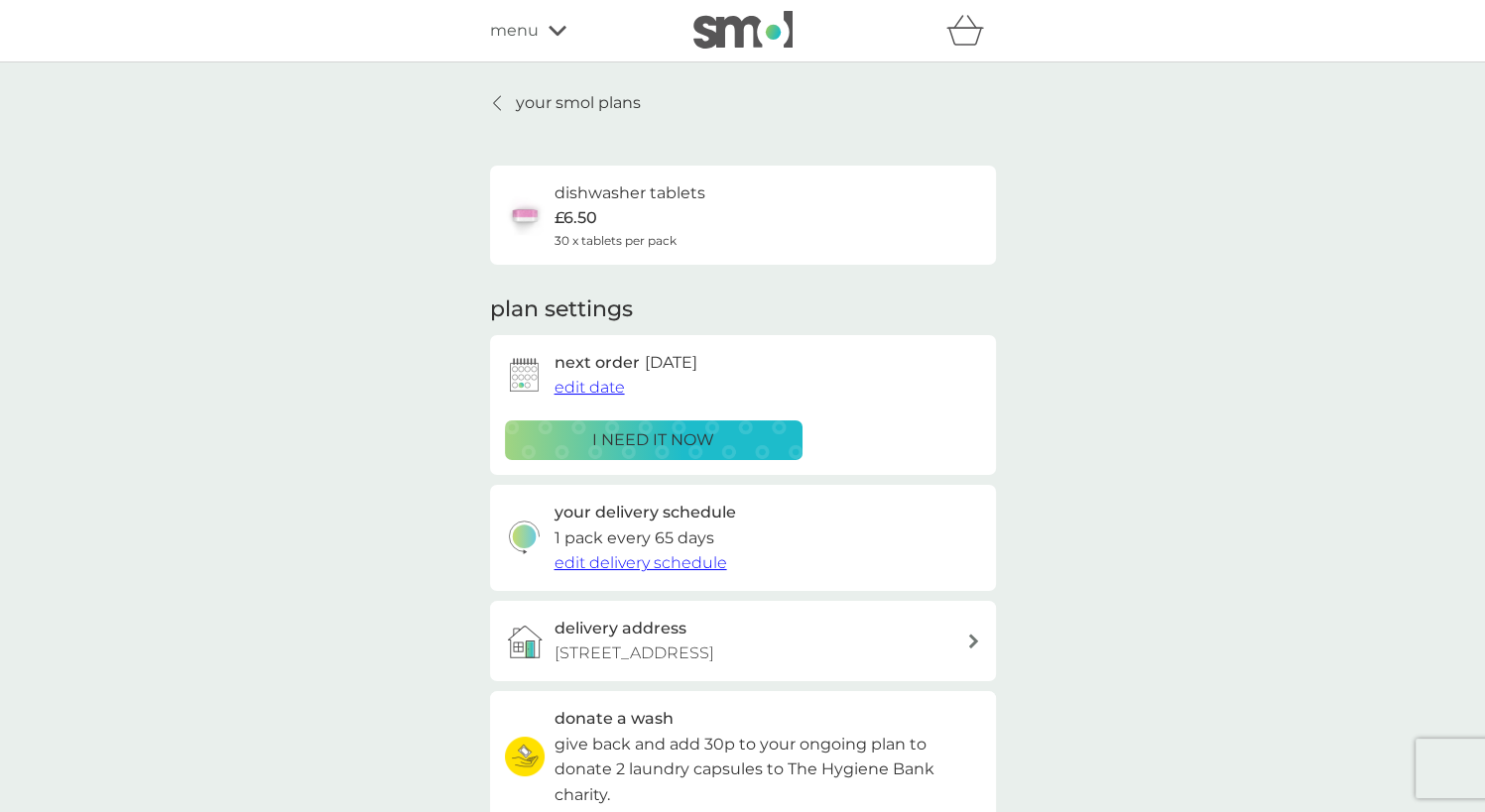 click on "your smol plans" at bounding box center (578, 103) 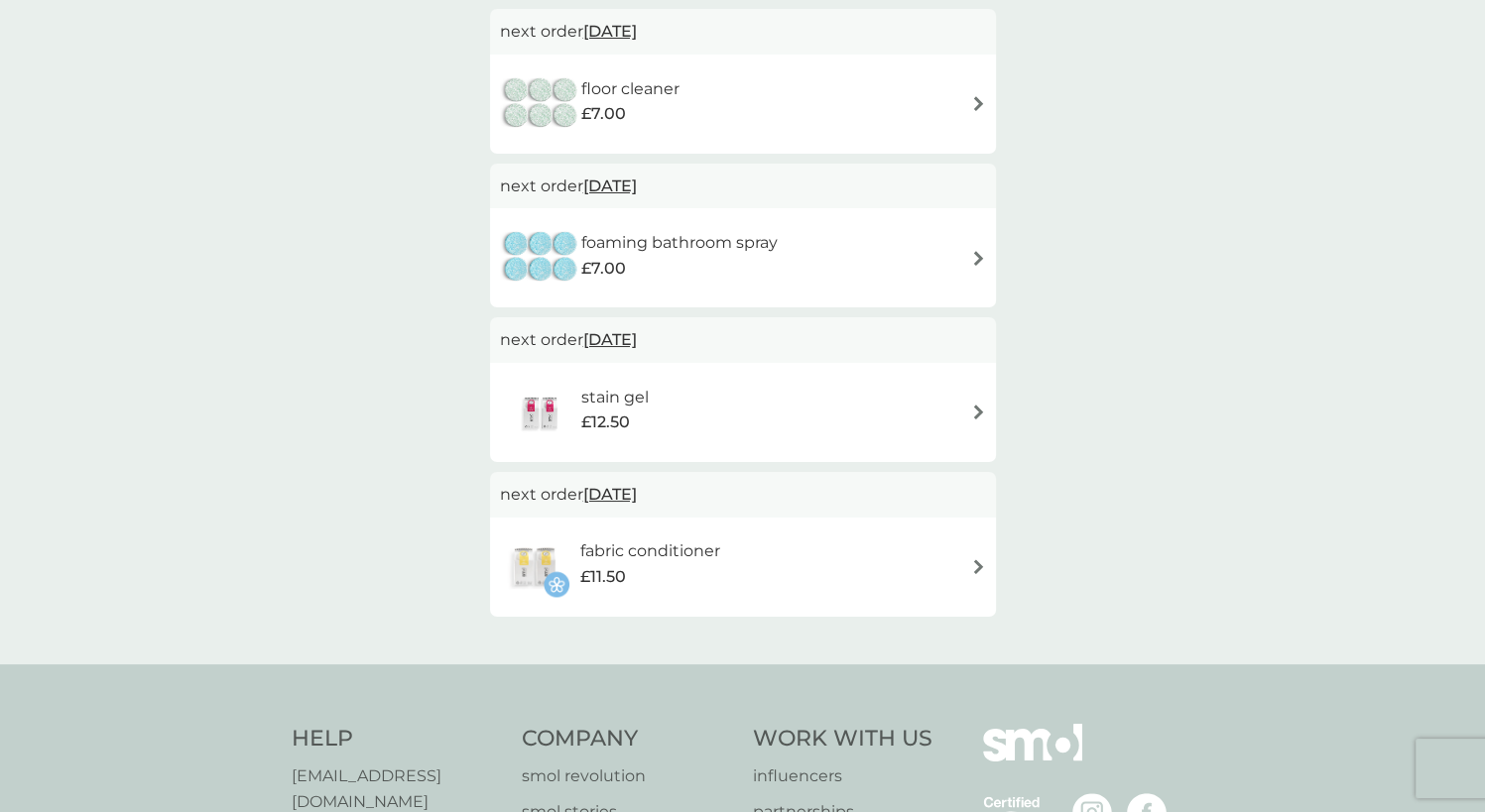 scroll, scrollTop: 1172, scrollLeft: 0, axis: vertical 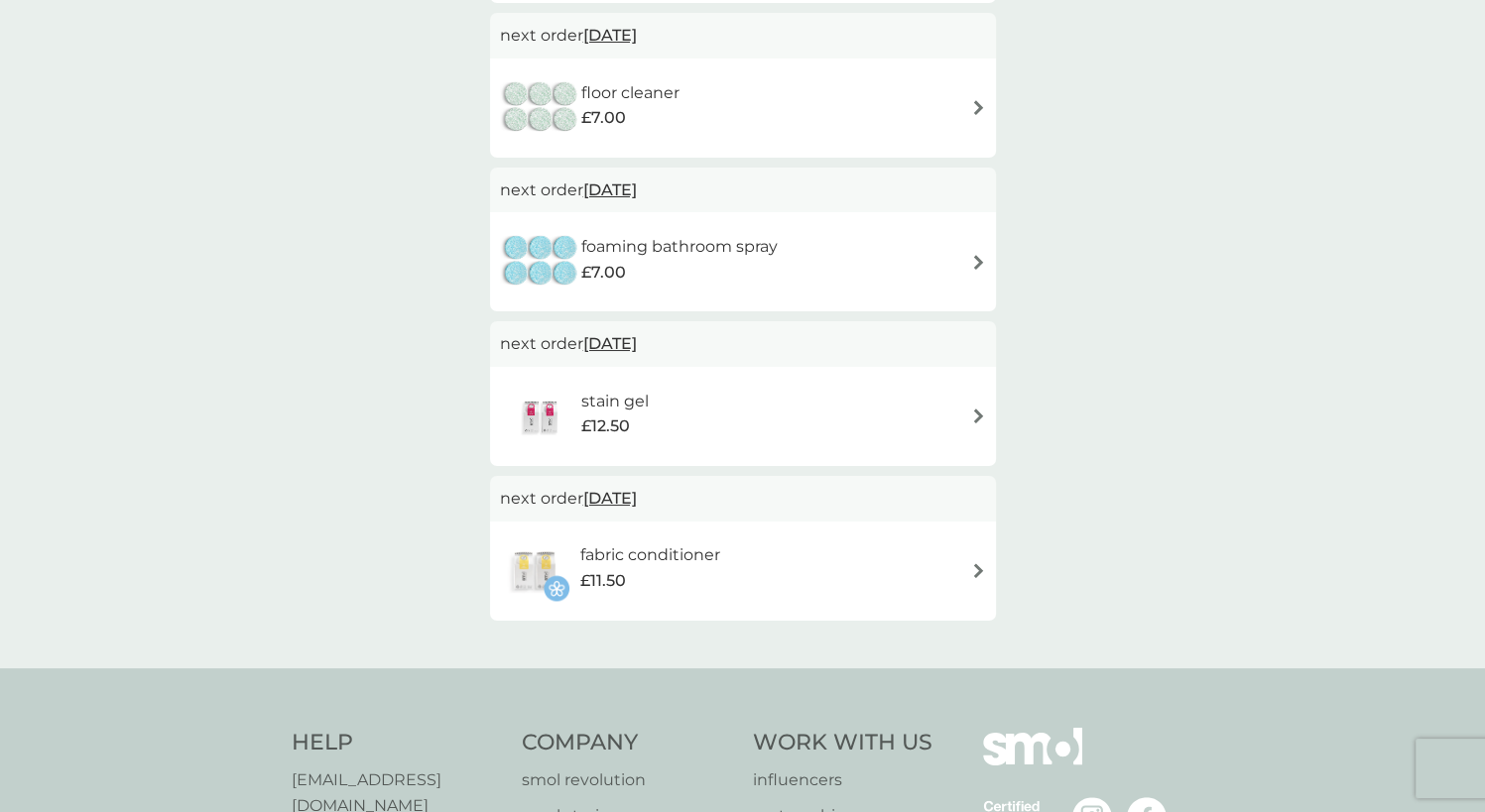 click on "fabric conditioner" at bounding box center [650, 555] 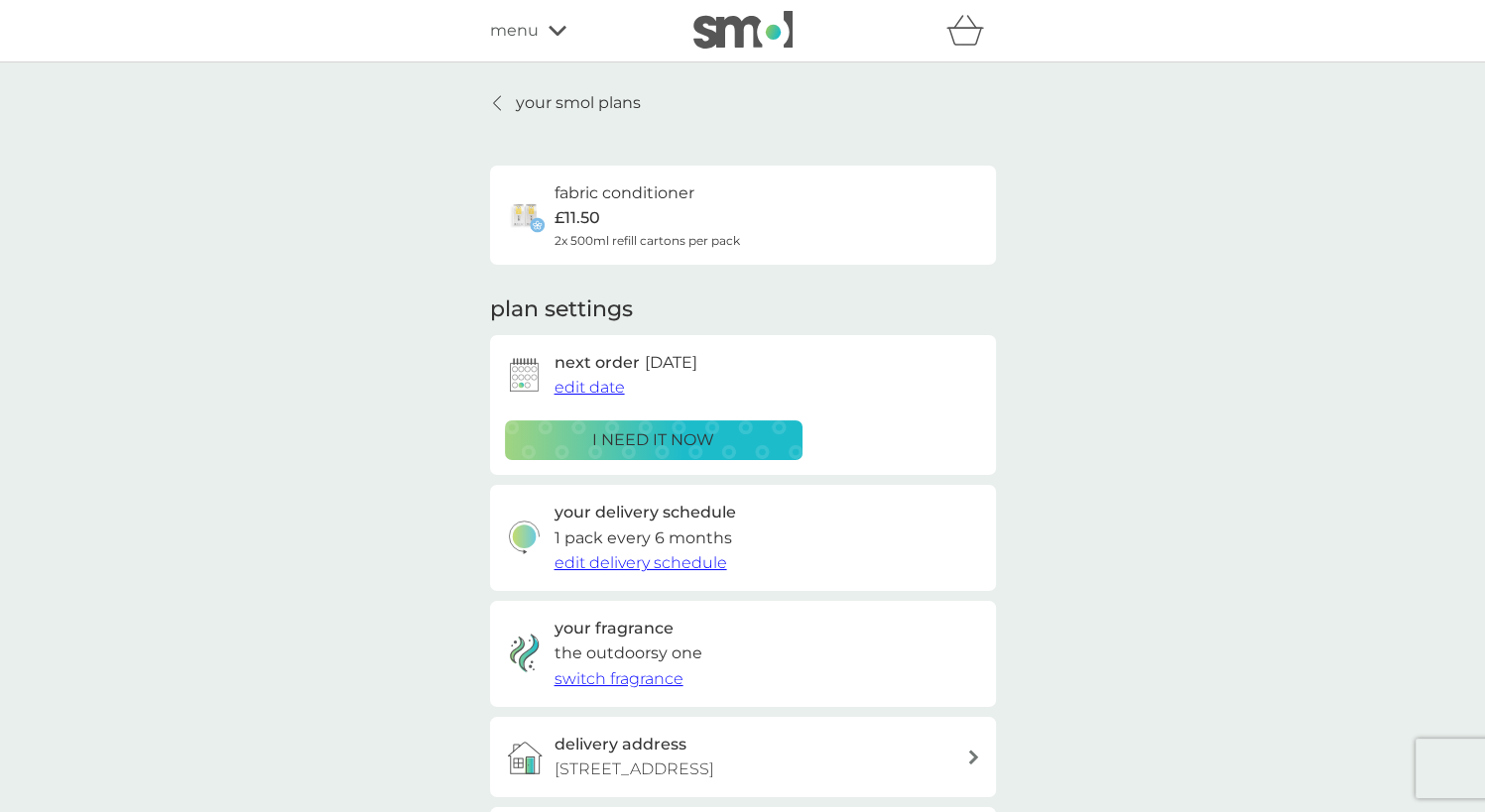 click on "i need it now" at bounding box center [653, 440] 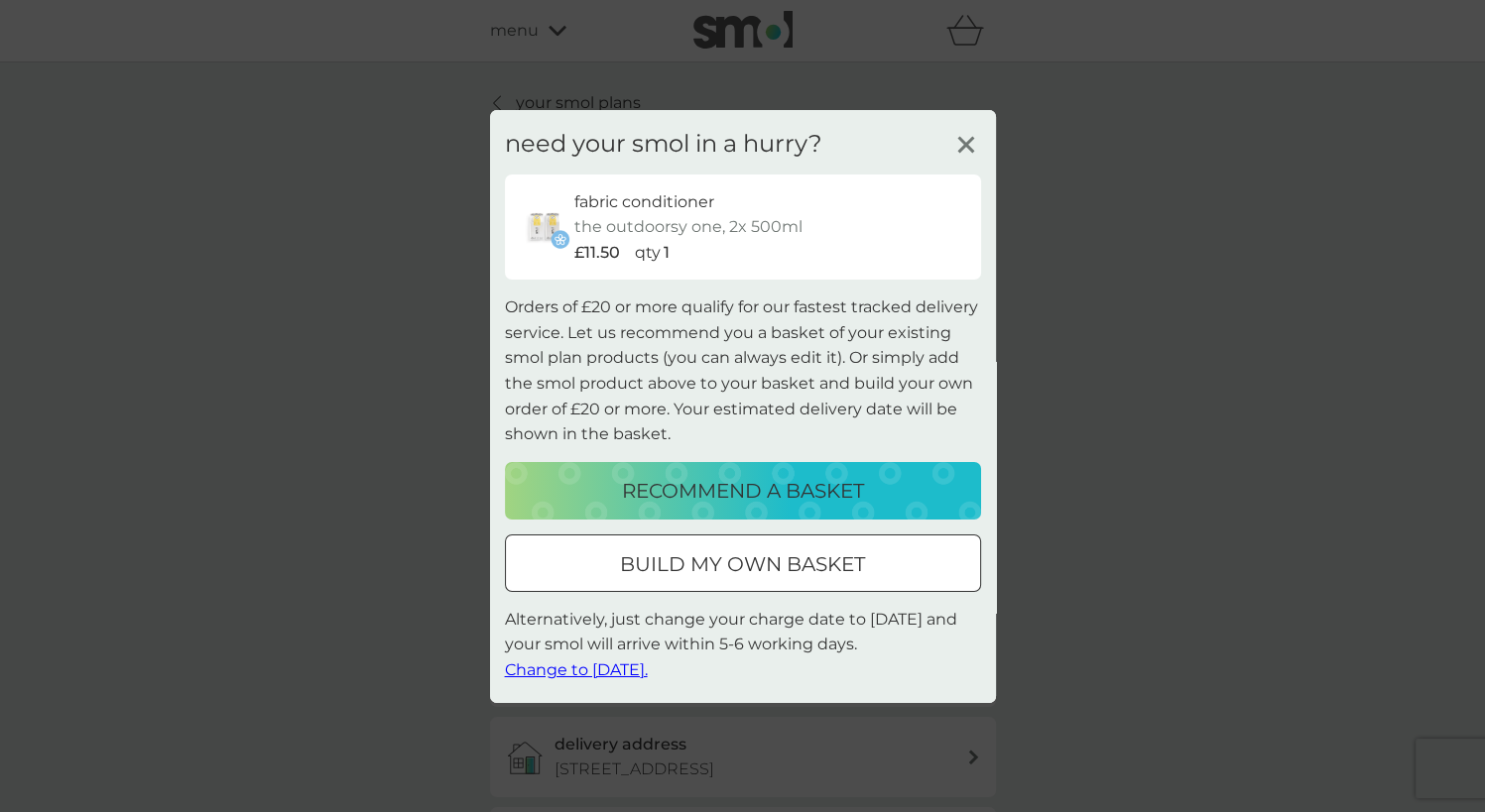 click on "recommend a basket" at bounding box center [743, 491] 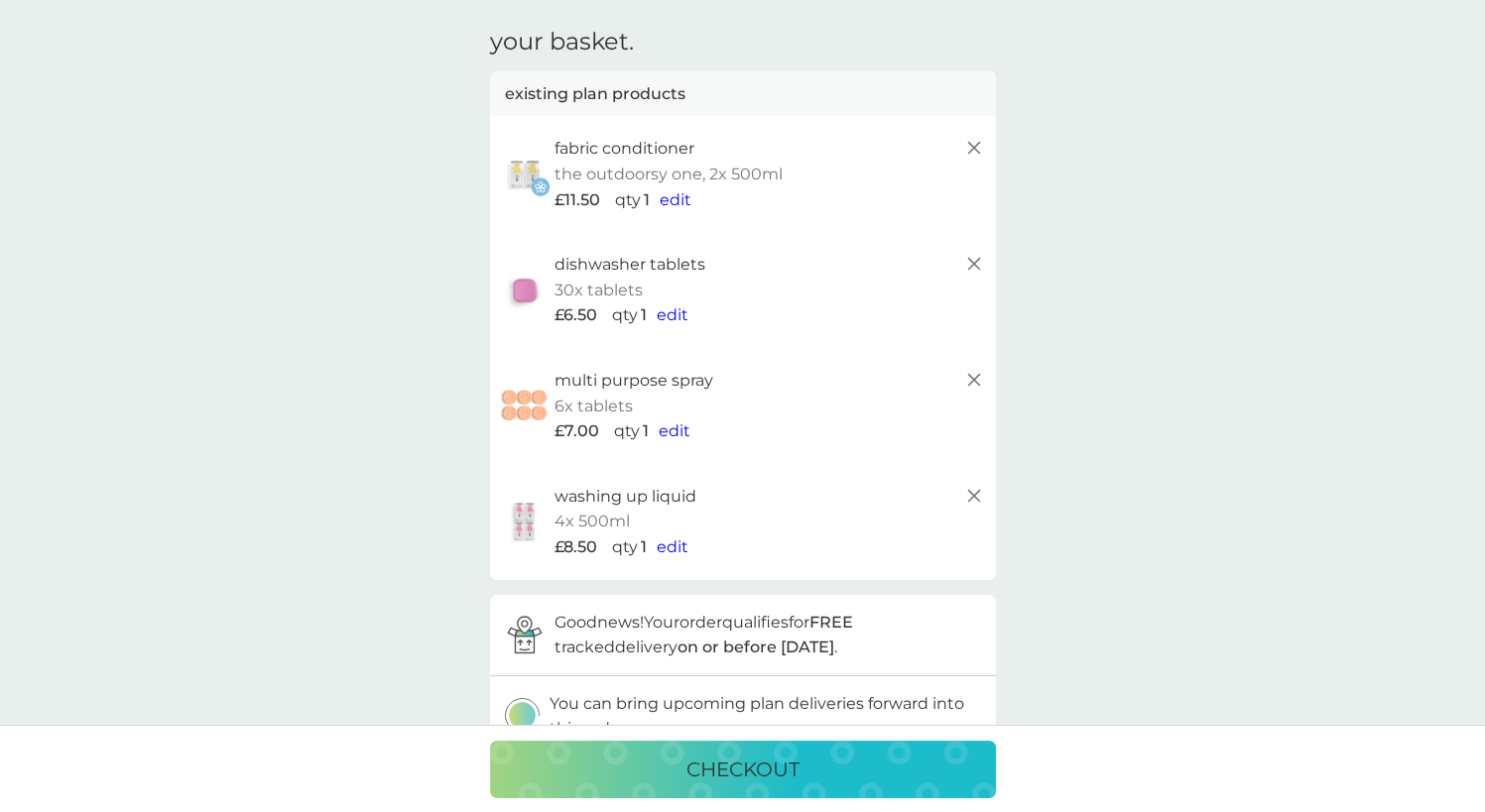 scroll, scrollTop: 63, scrollLeft: 0, axis: vertical 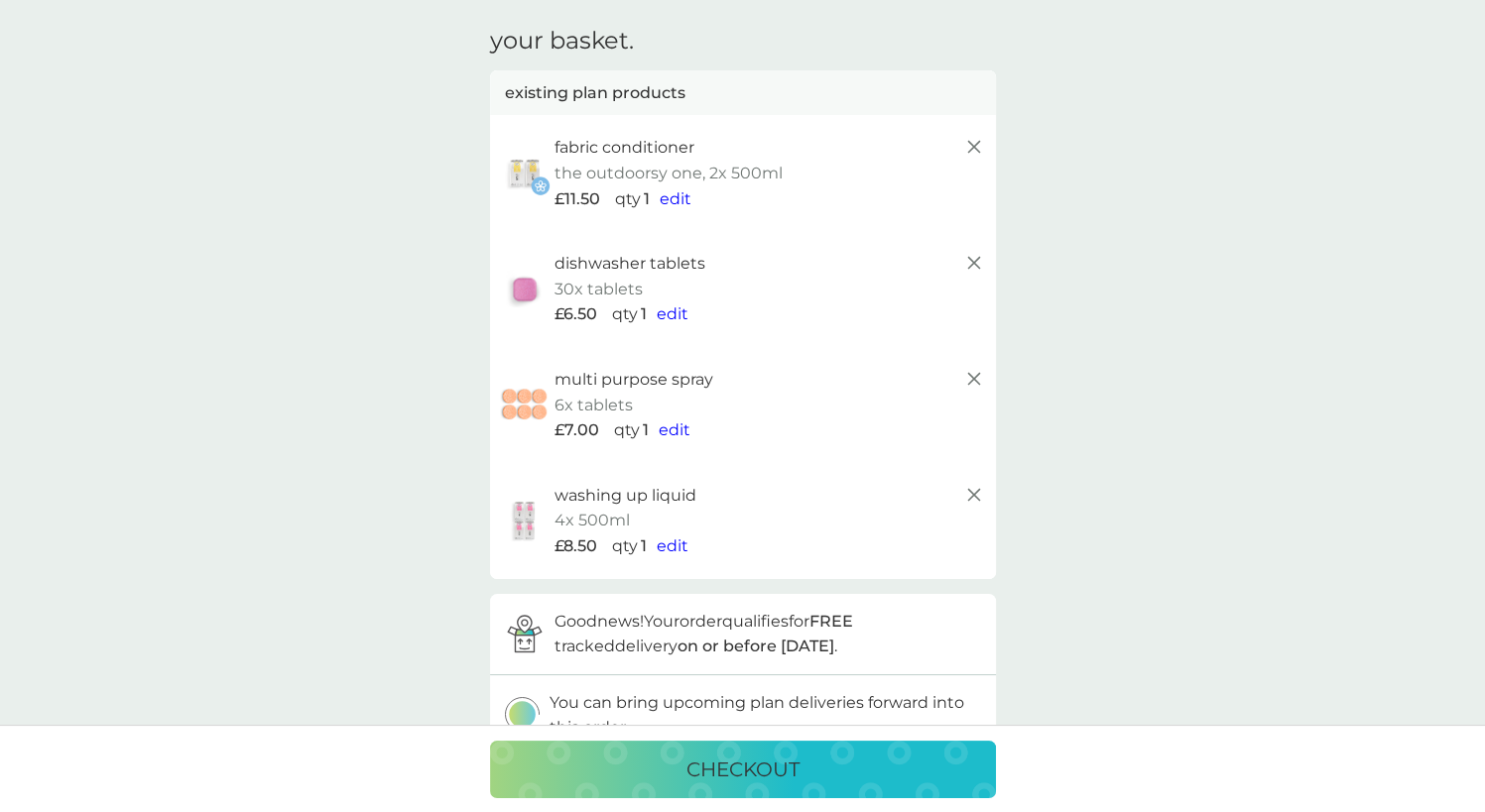 click 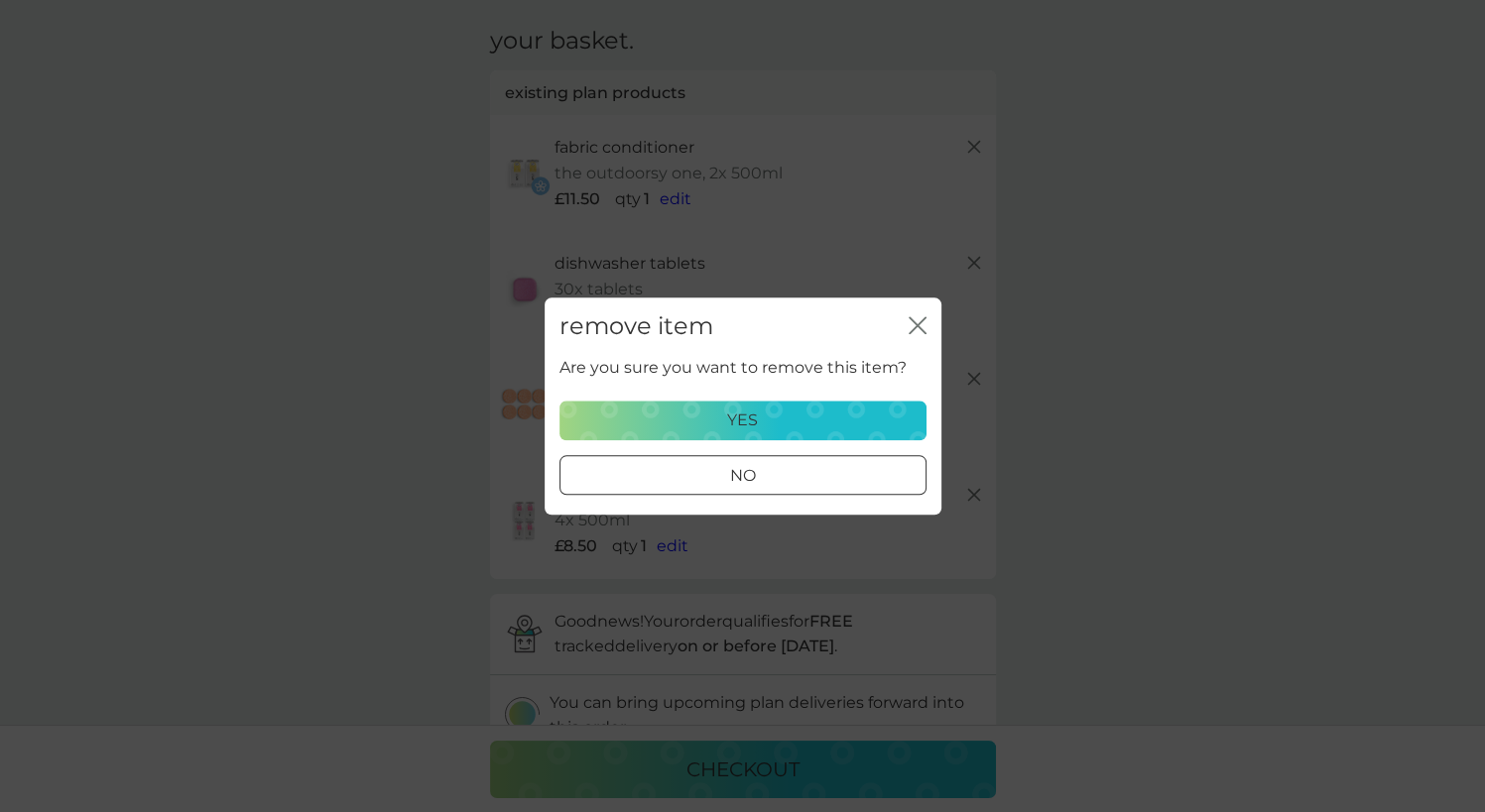 click on "yes" at bounding box center (743, 420) 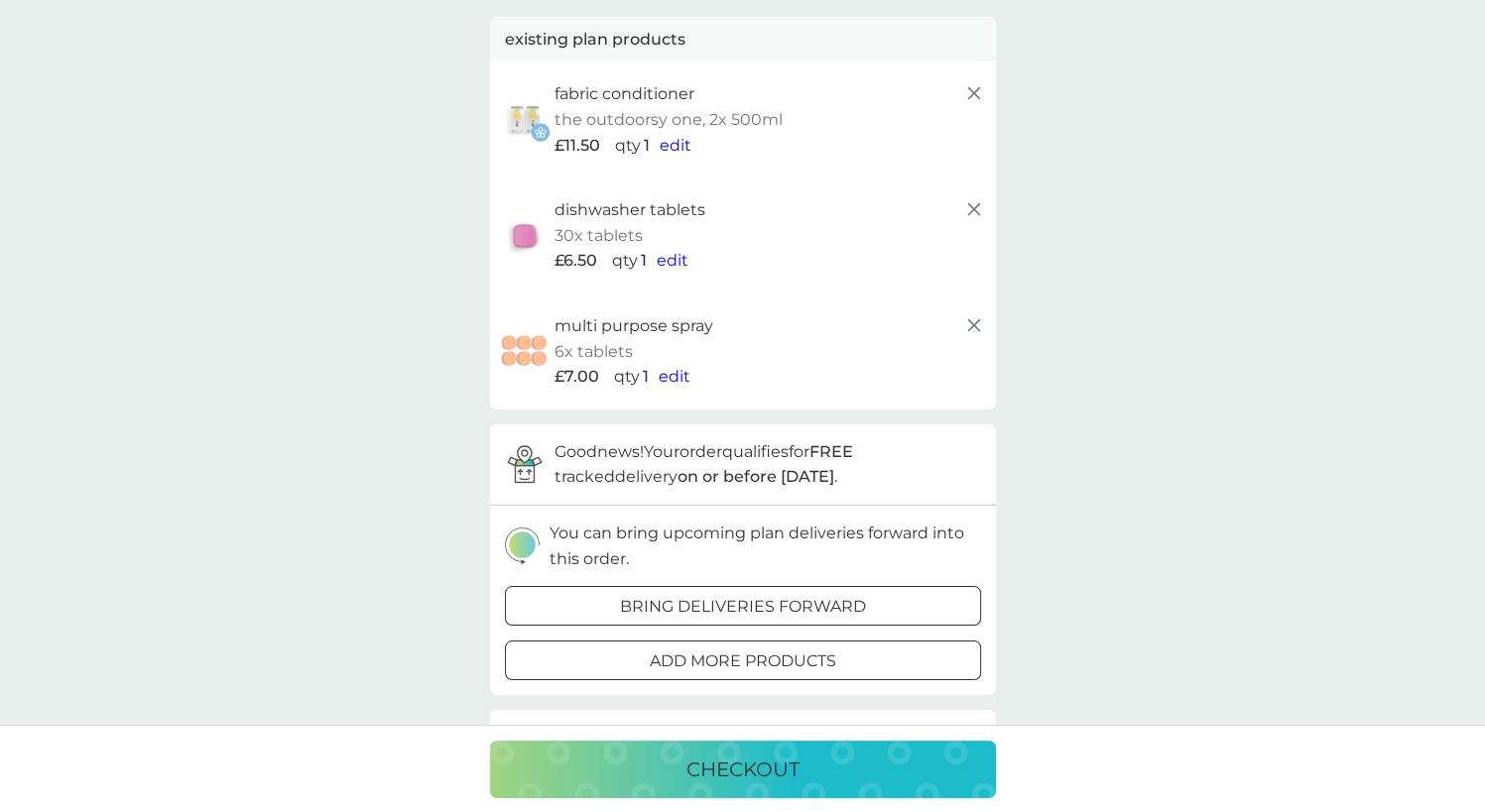 scroll, scrollTop: 118, scrollLeft: 0, axis: vertical 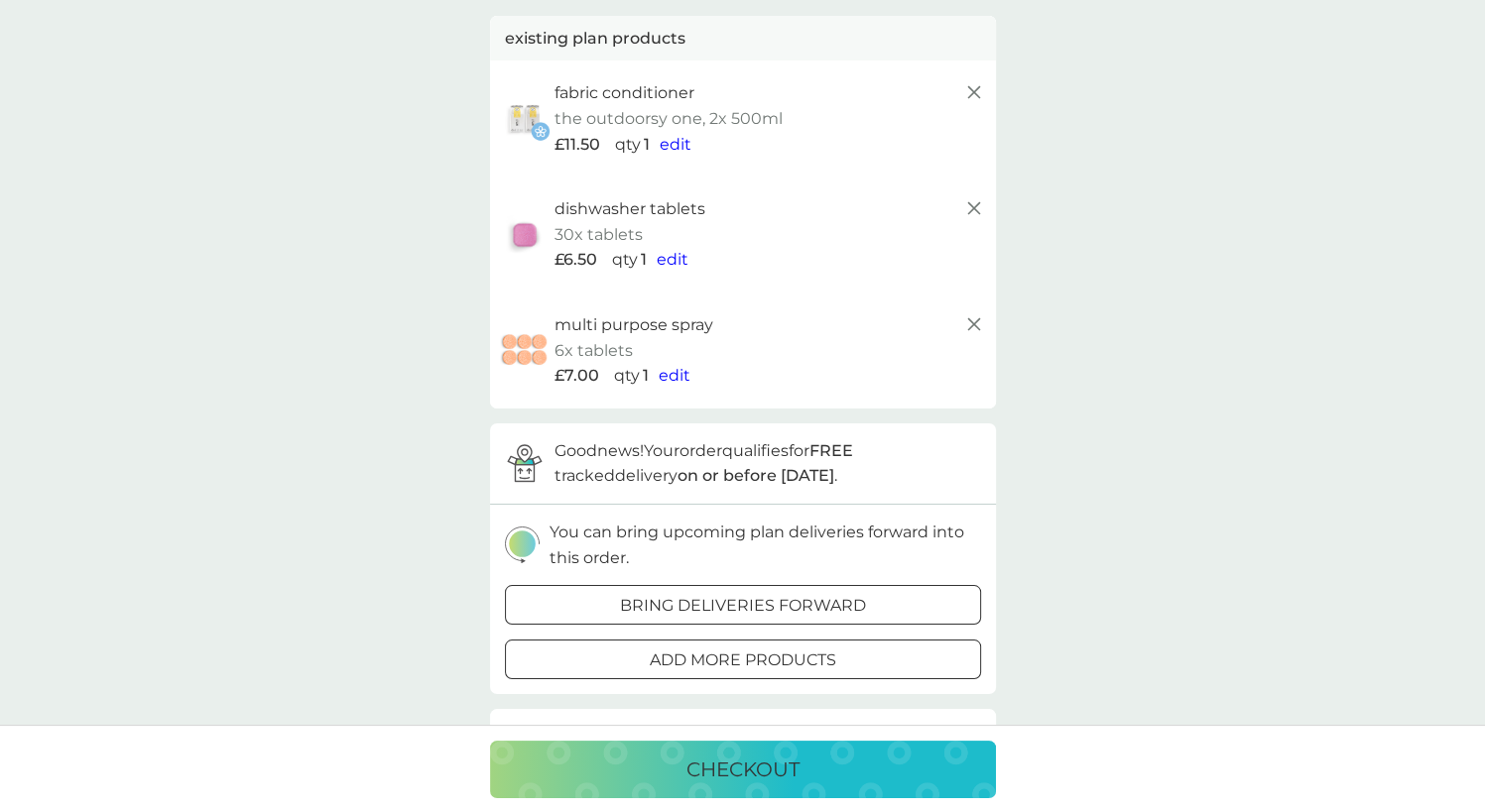 click on "add more products" at bounding box center (743, 660) 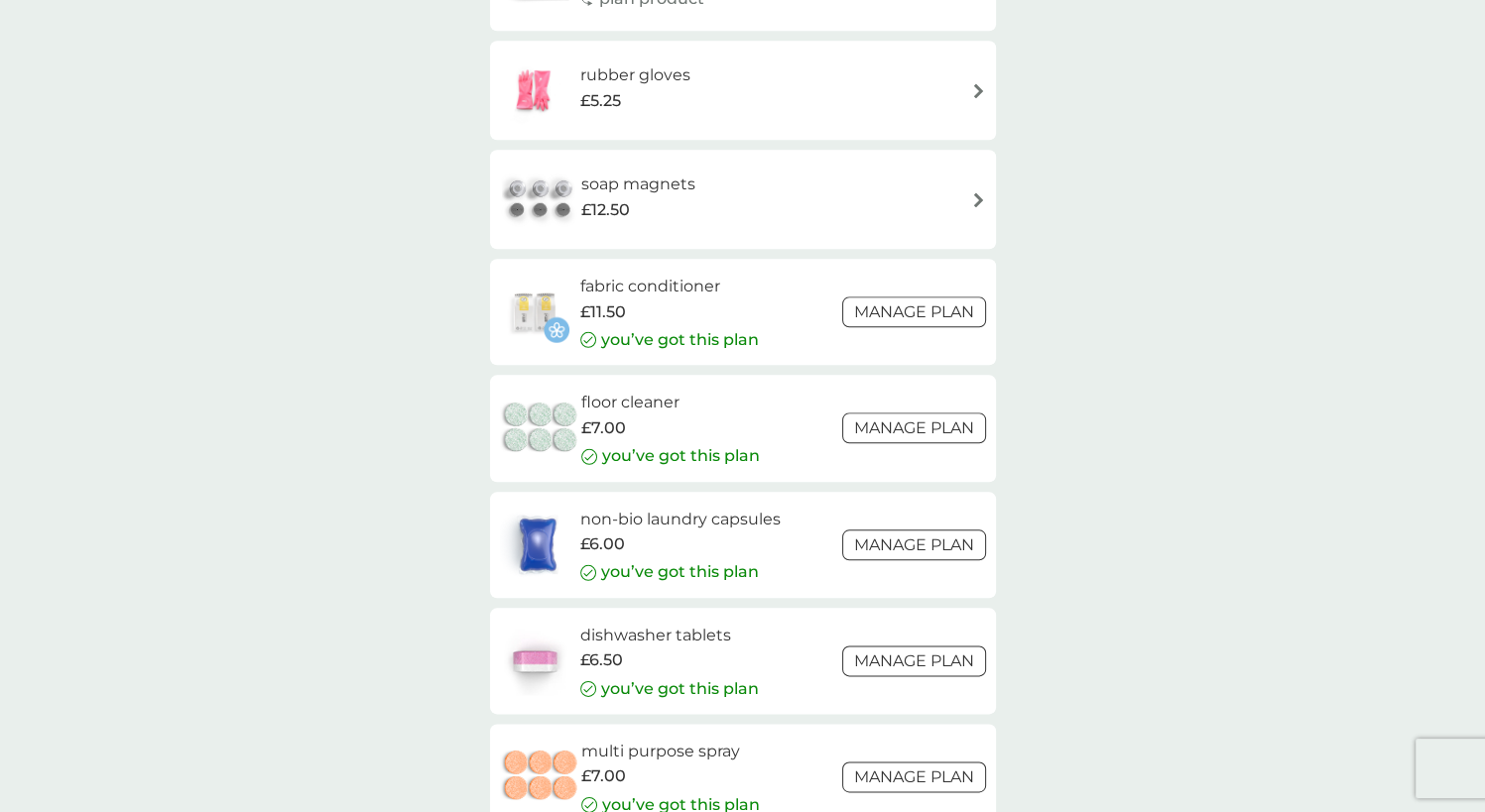 scroll, scrollTop: 2140, scrollLeft: 0, axis: vertical 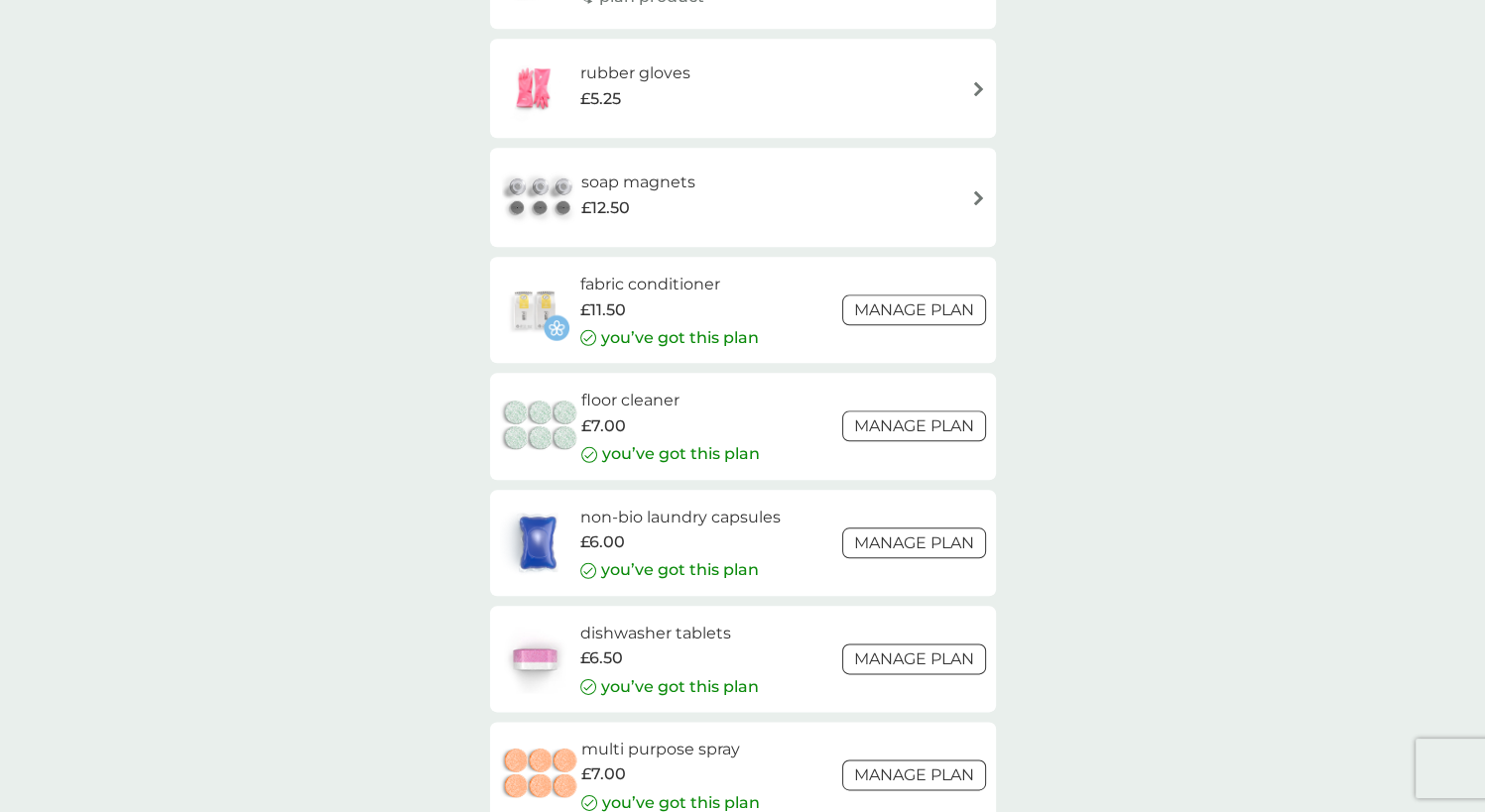 click on "non-bio laundry capsules" at bounding box center (681, 518) 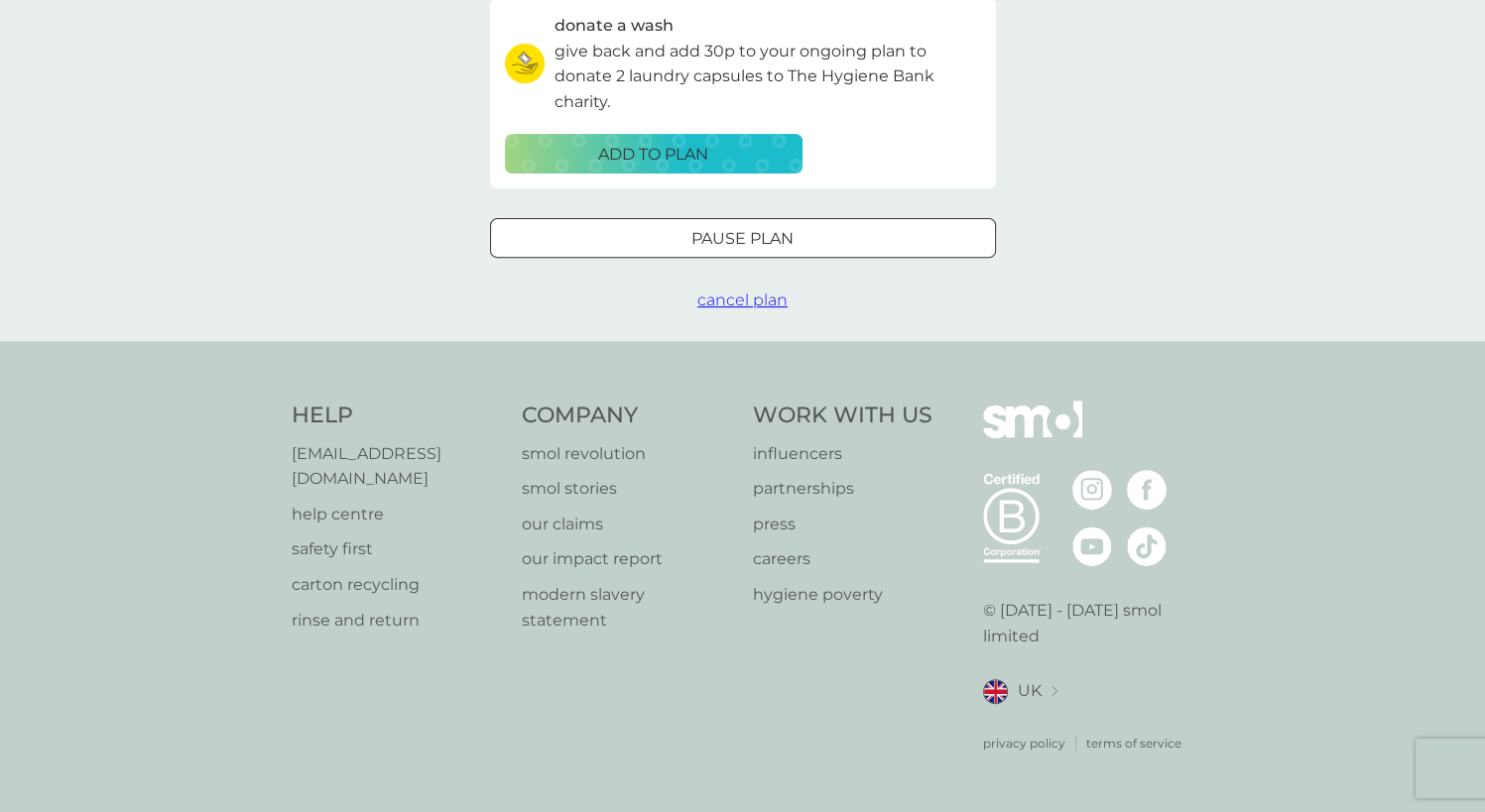 scroll, scrollTop: 0, scrollLeft: 0, axis: both 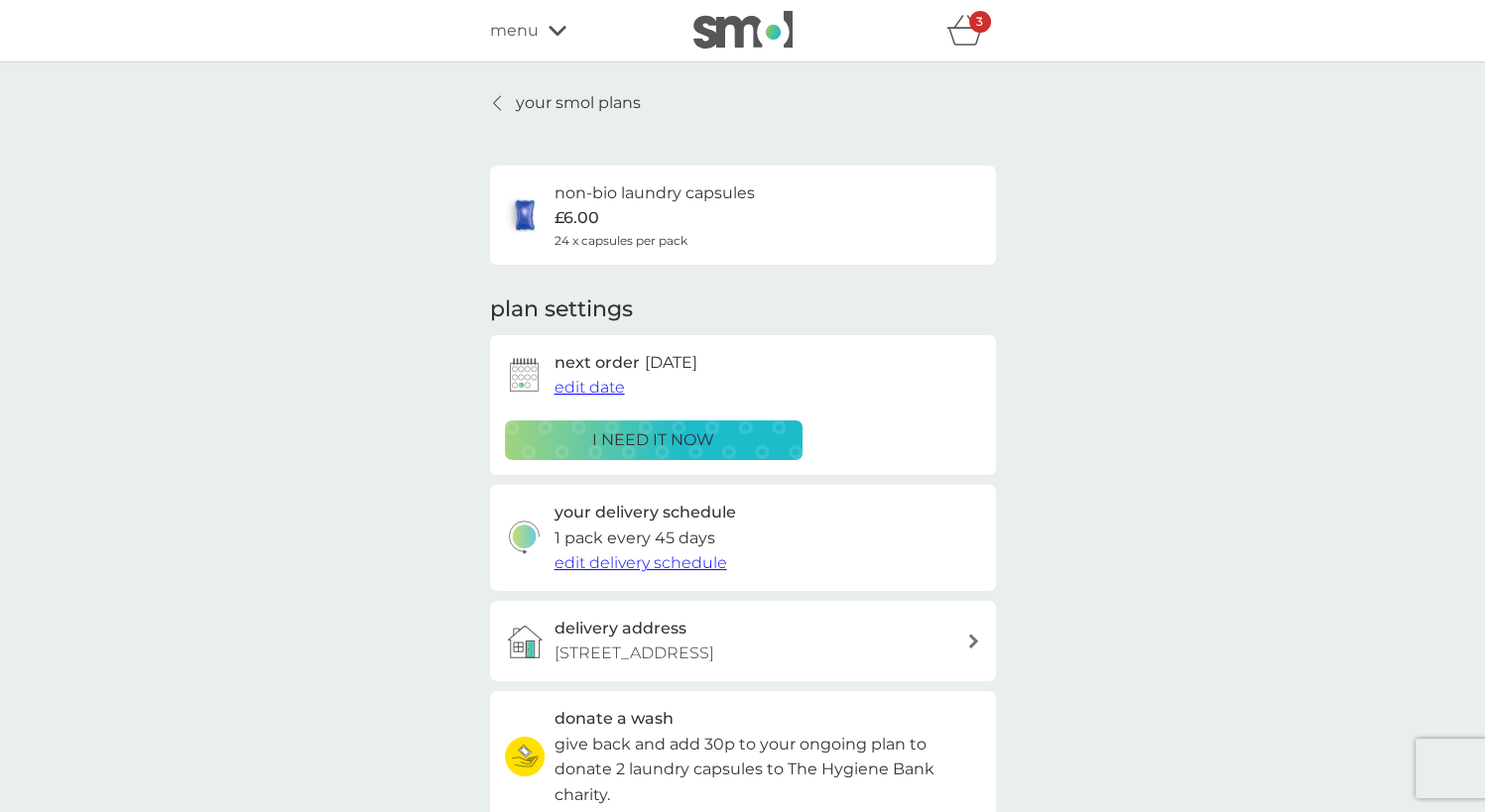 drag, startPoint x: 733, startPoint y: 440, endPoint x: 746, endPoint y: 427, distance: 18.384776 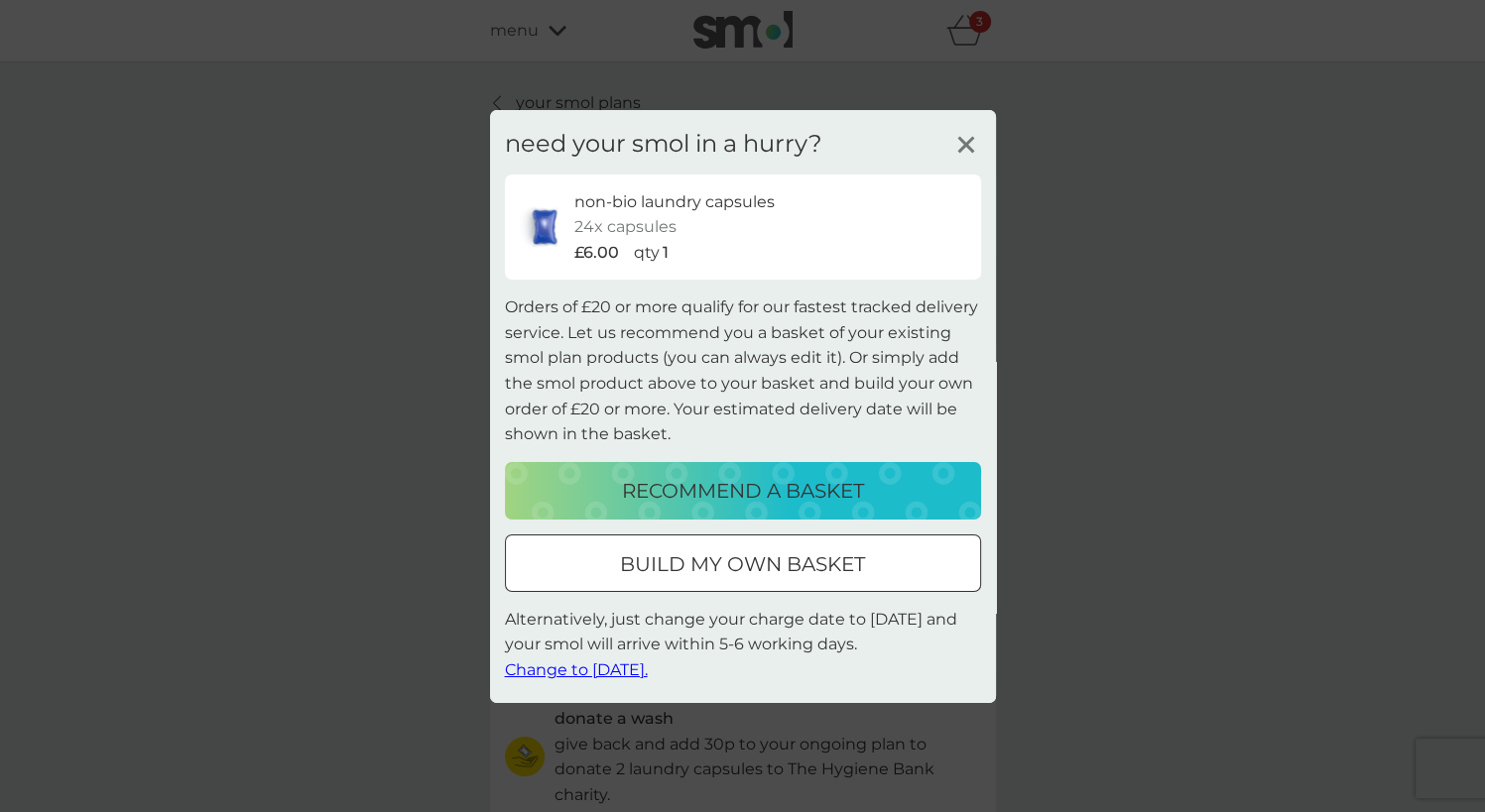 click 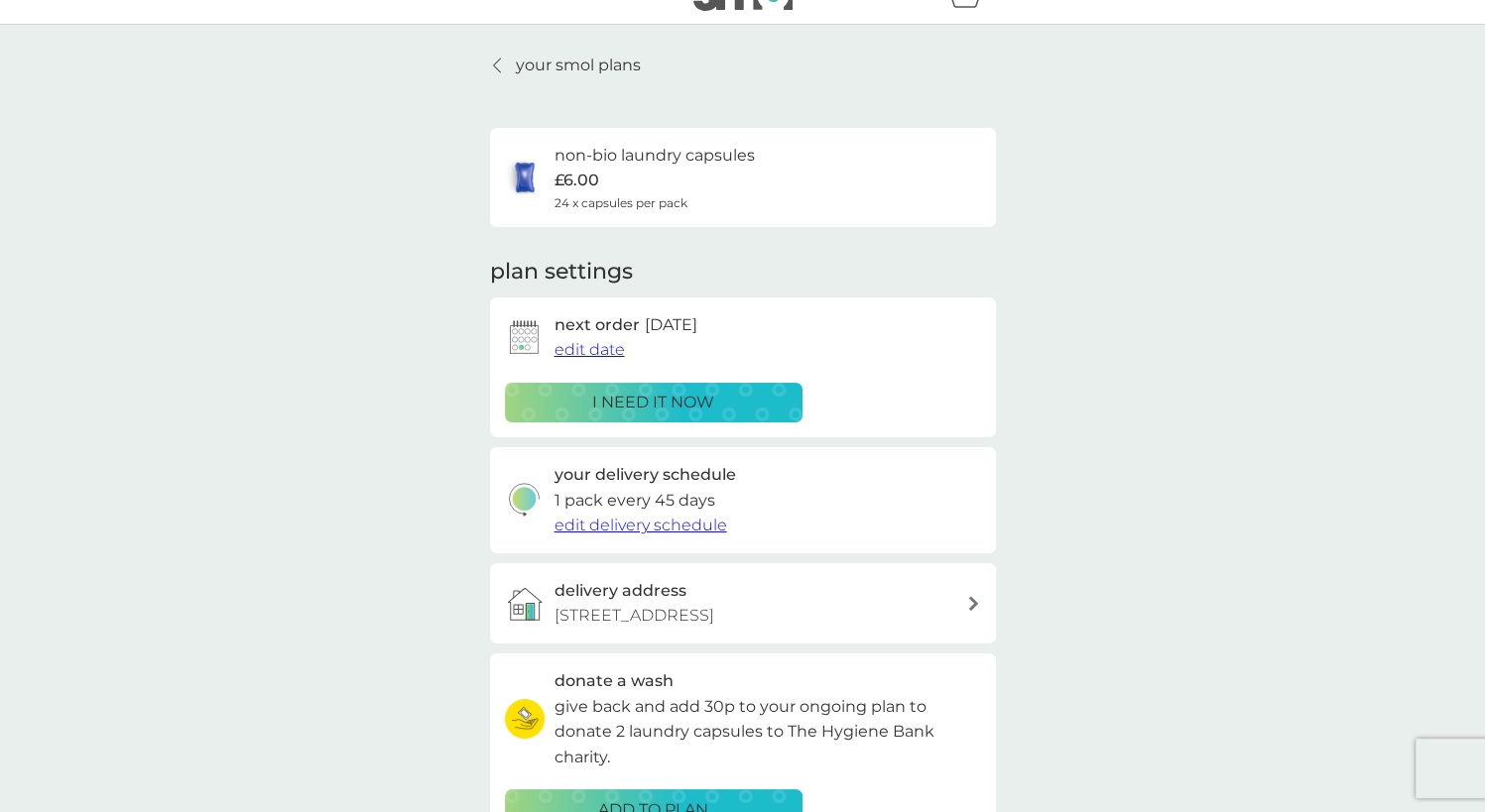 scroll, scrollTop: 0, scrollLeft: 0, axis: both 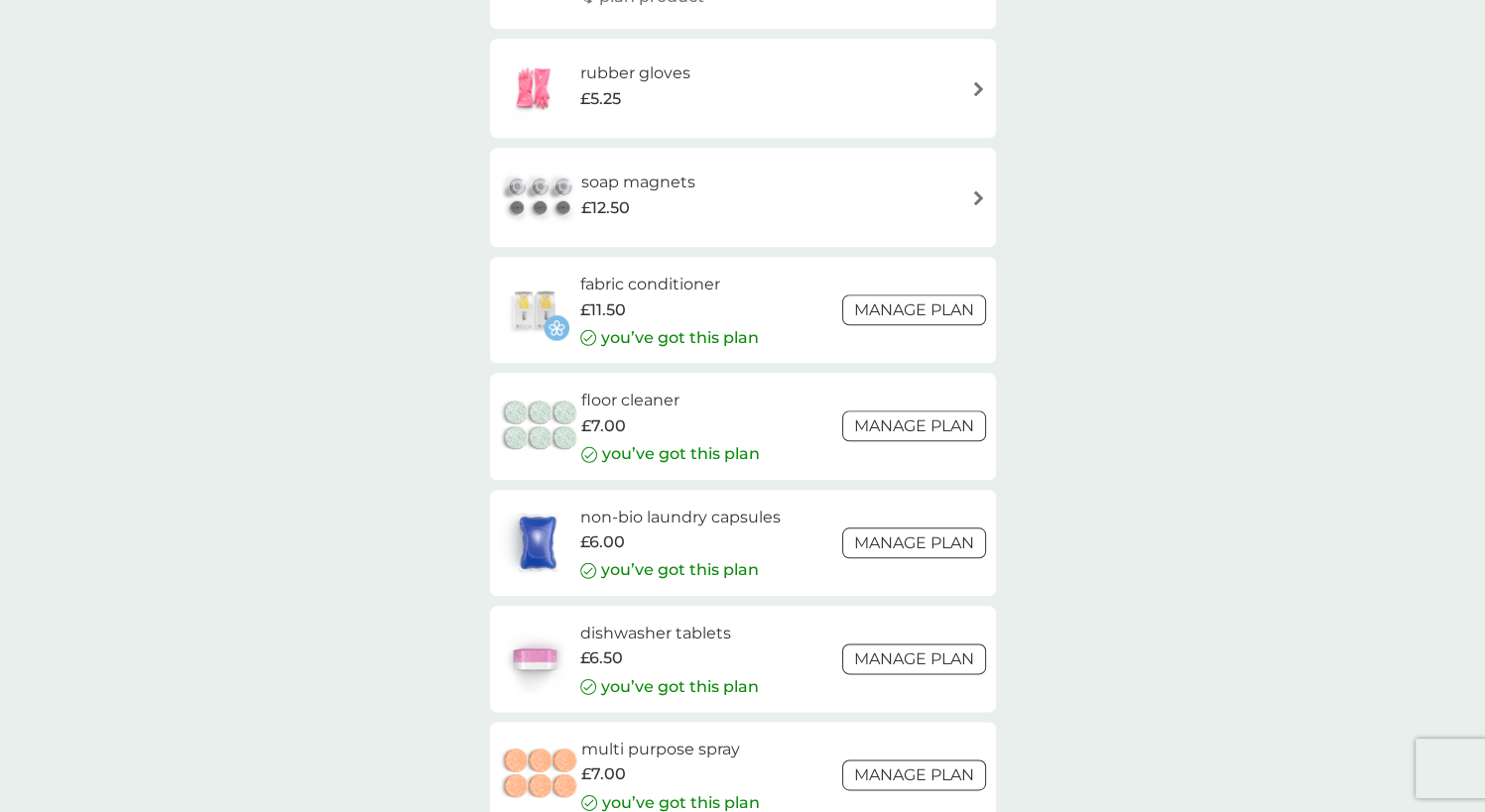 click on "non-bio laundry capsules £6.00 you’ve got this plan" at bounding box center [681, 542] 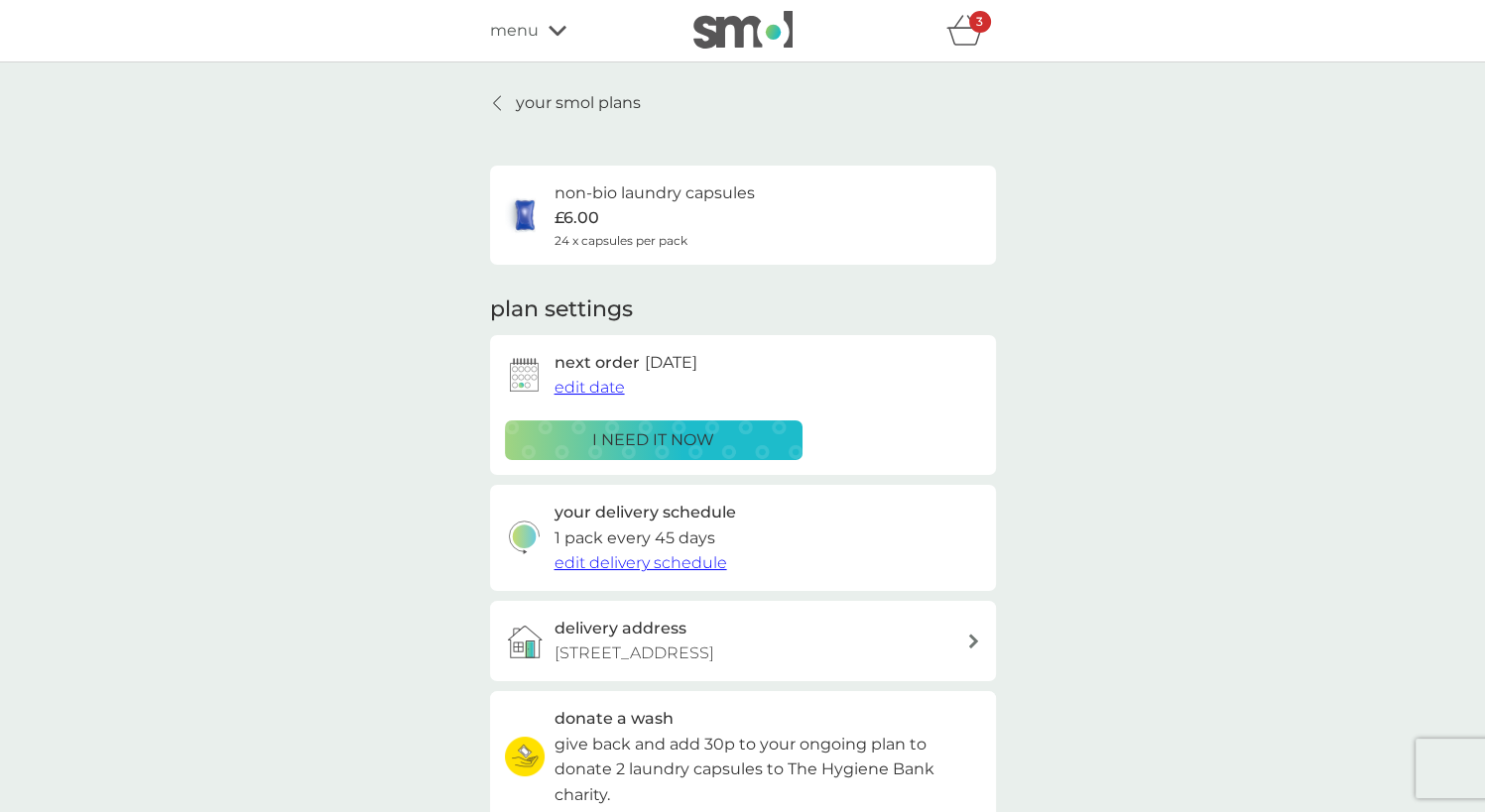 click on "24 x capsules per pack" at bounding box center (621, 240) 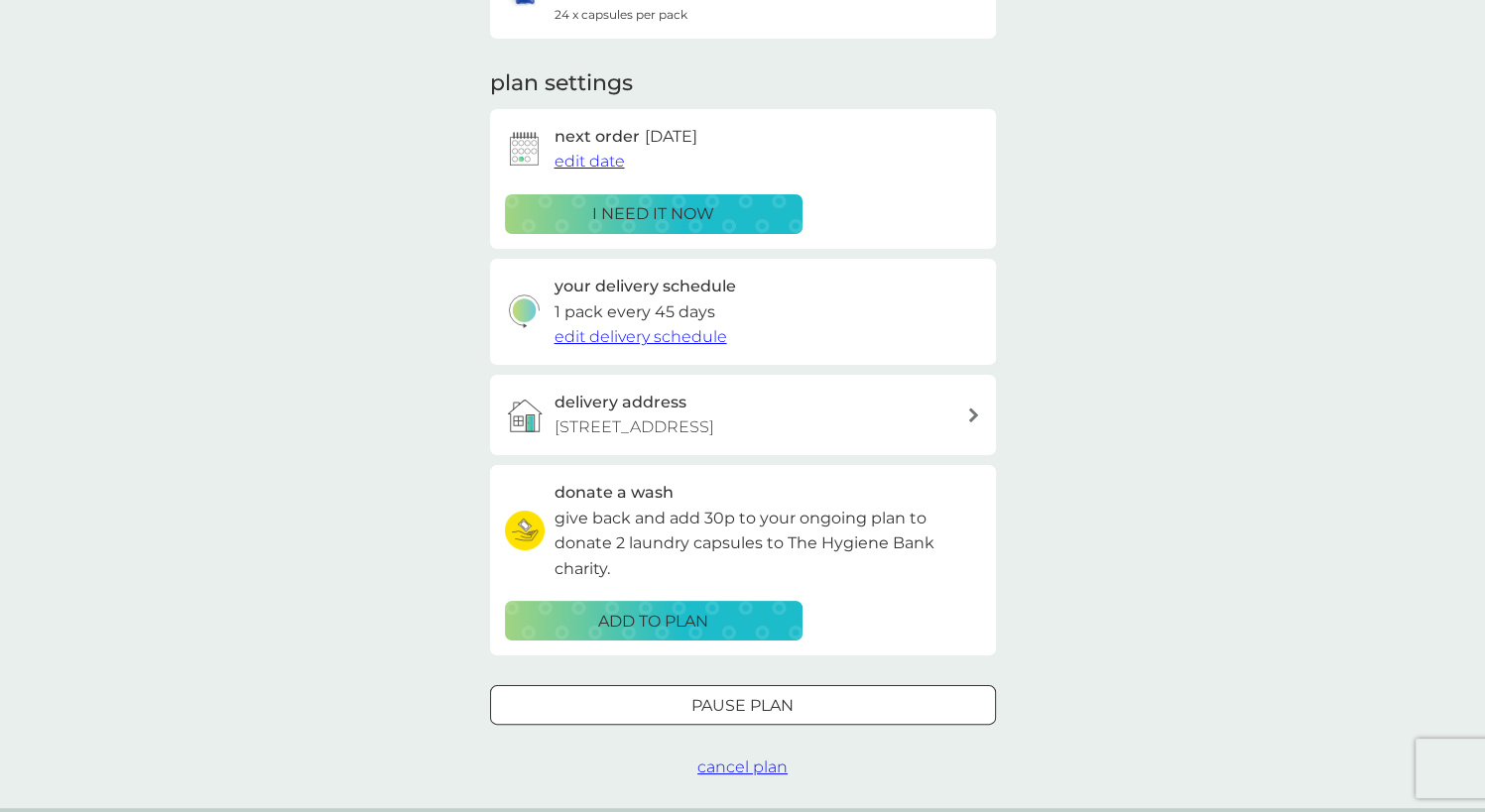 scroll, scrollTop: 217, scrollLeft: 0, axis: vertical 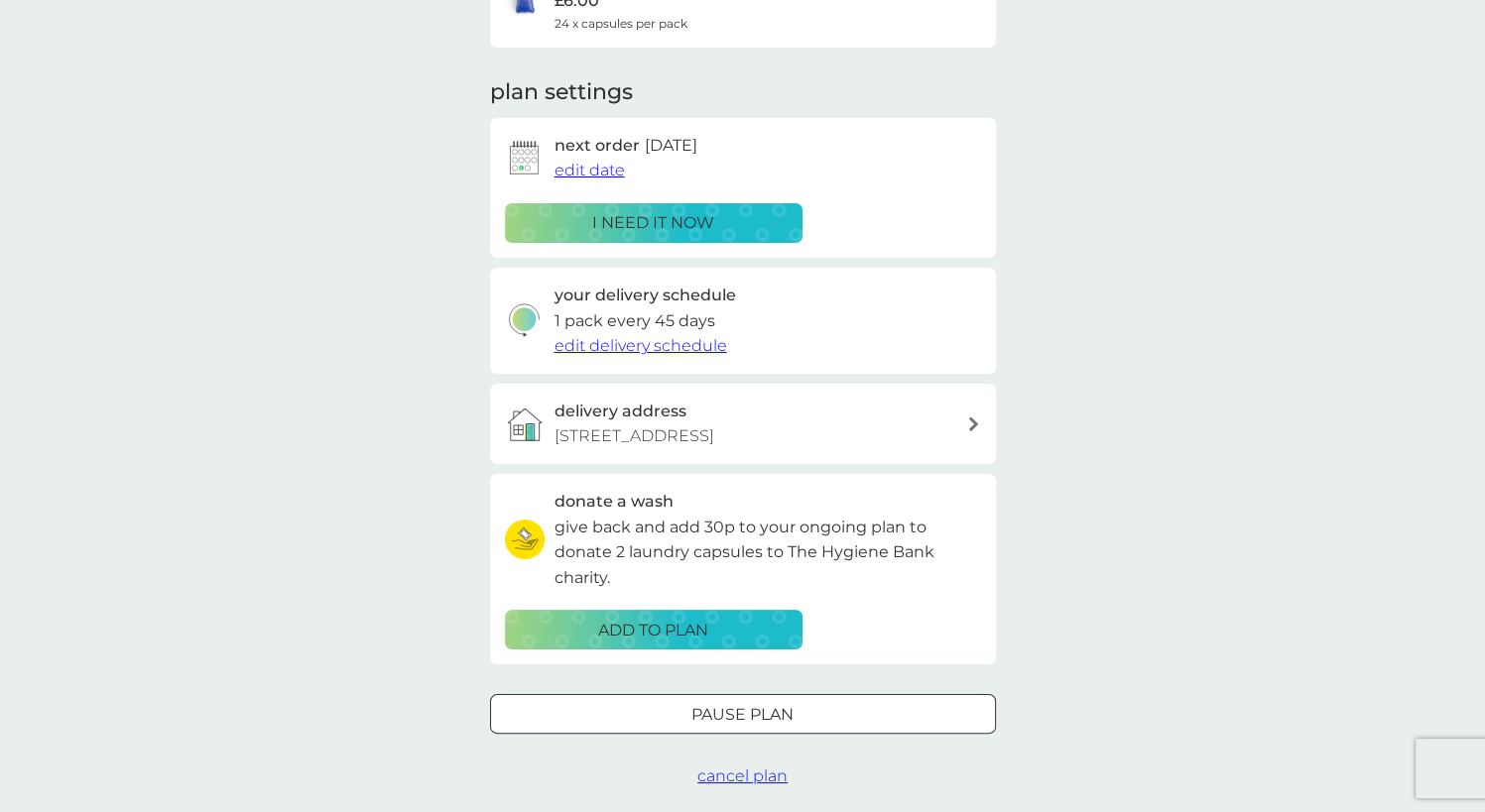 click on "i need it now" at bounding box center (653, 223) 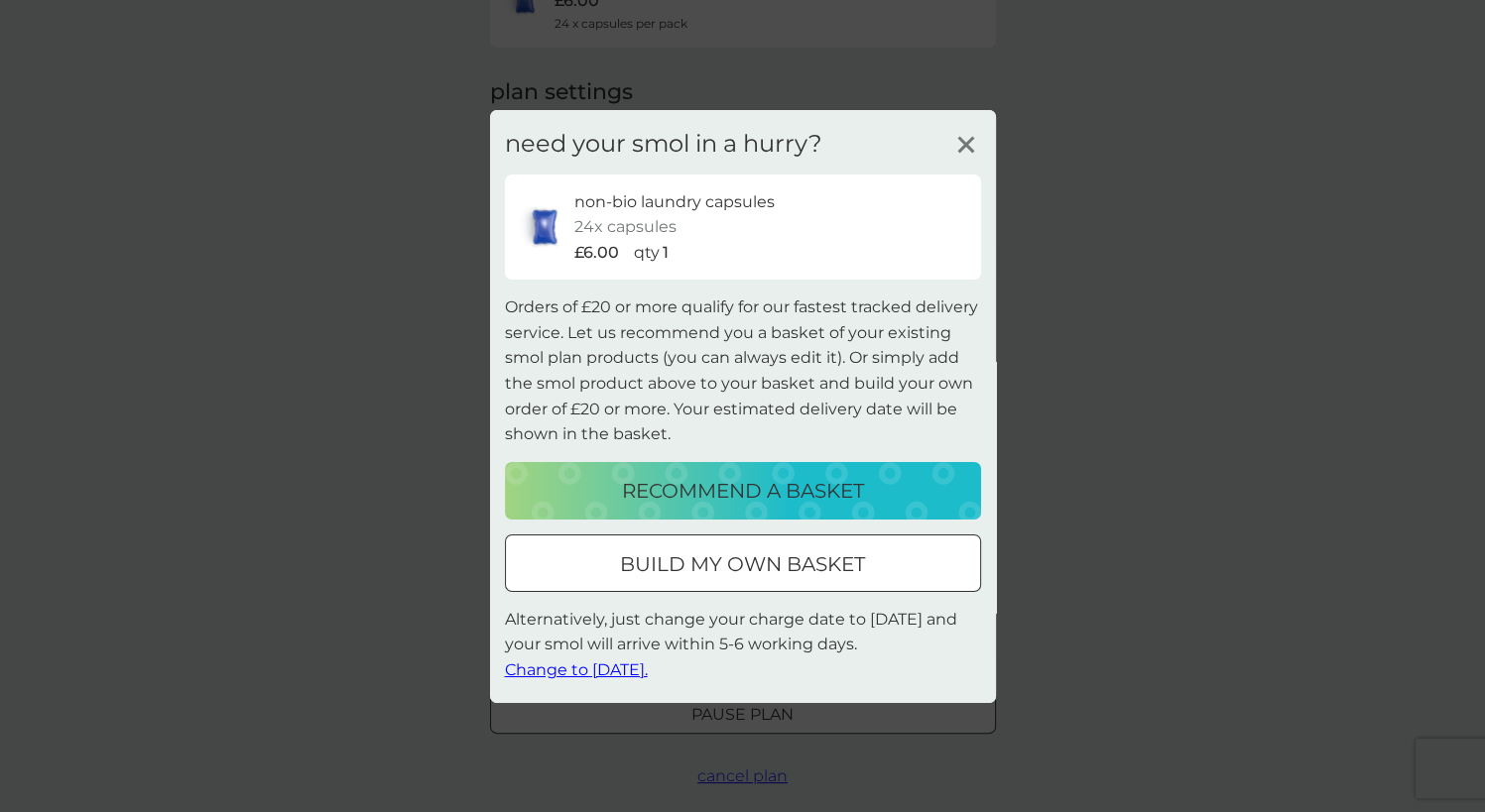 drag, startPoint x: 706, startPoint y: 565, endPoint x: 682, endPoint y: 495, distance: 74 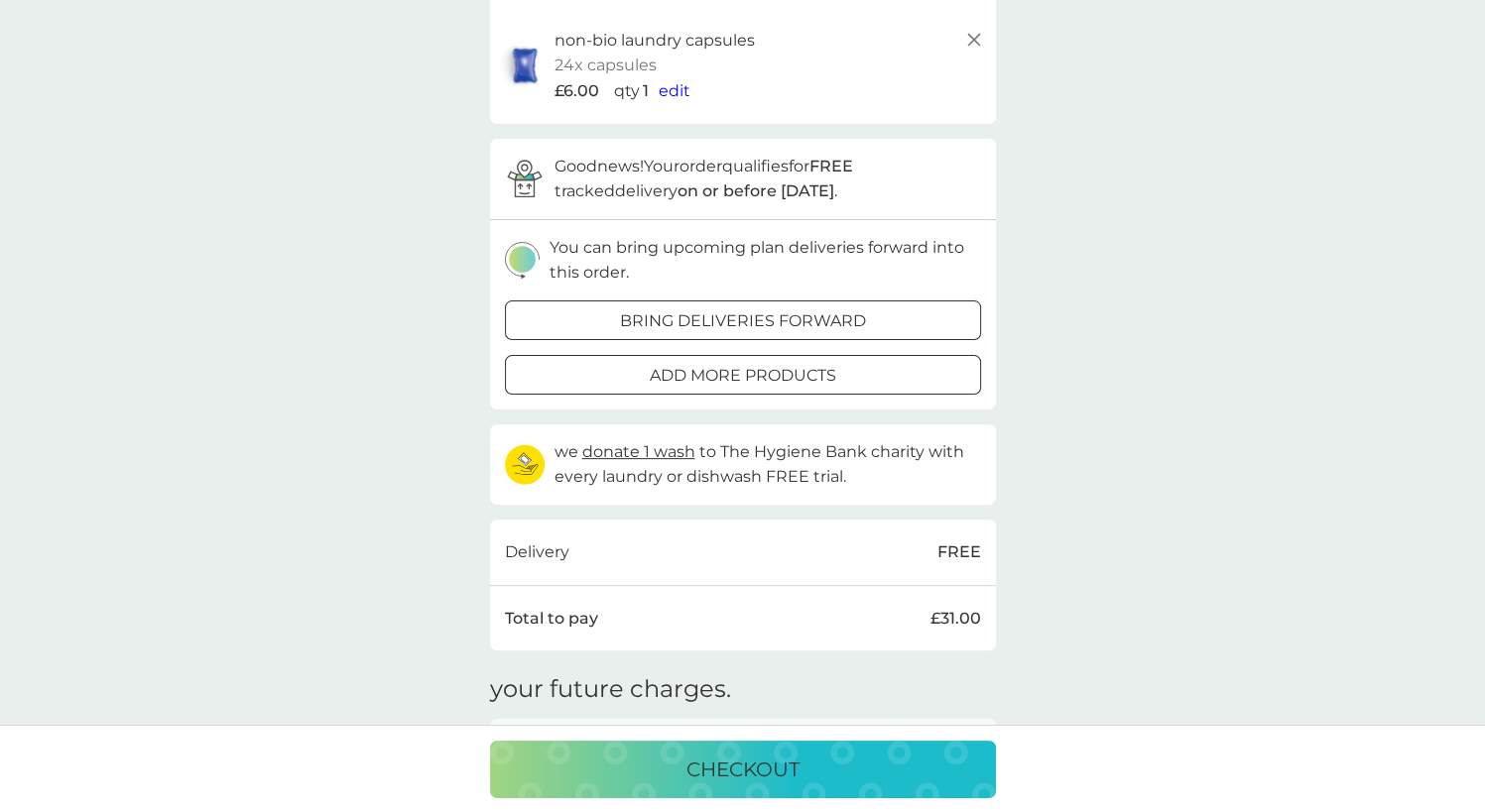 scroll, scrollTop: 518, scrollLeft: 0, axis: vertical 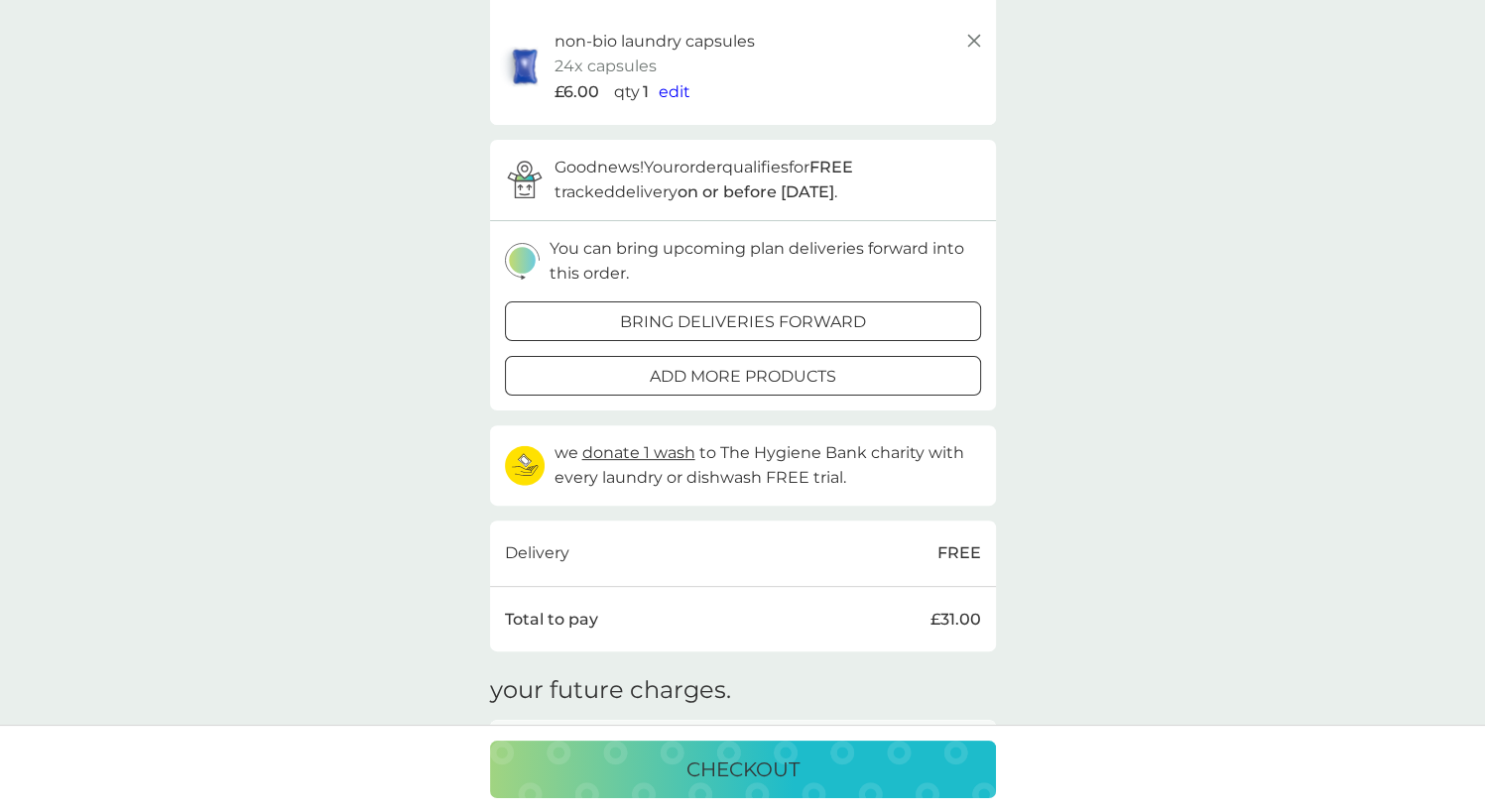 click on "add more products" at bounding box center (743, 377) 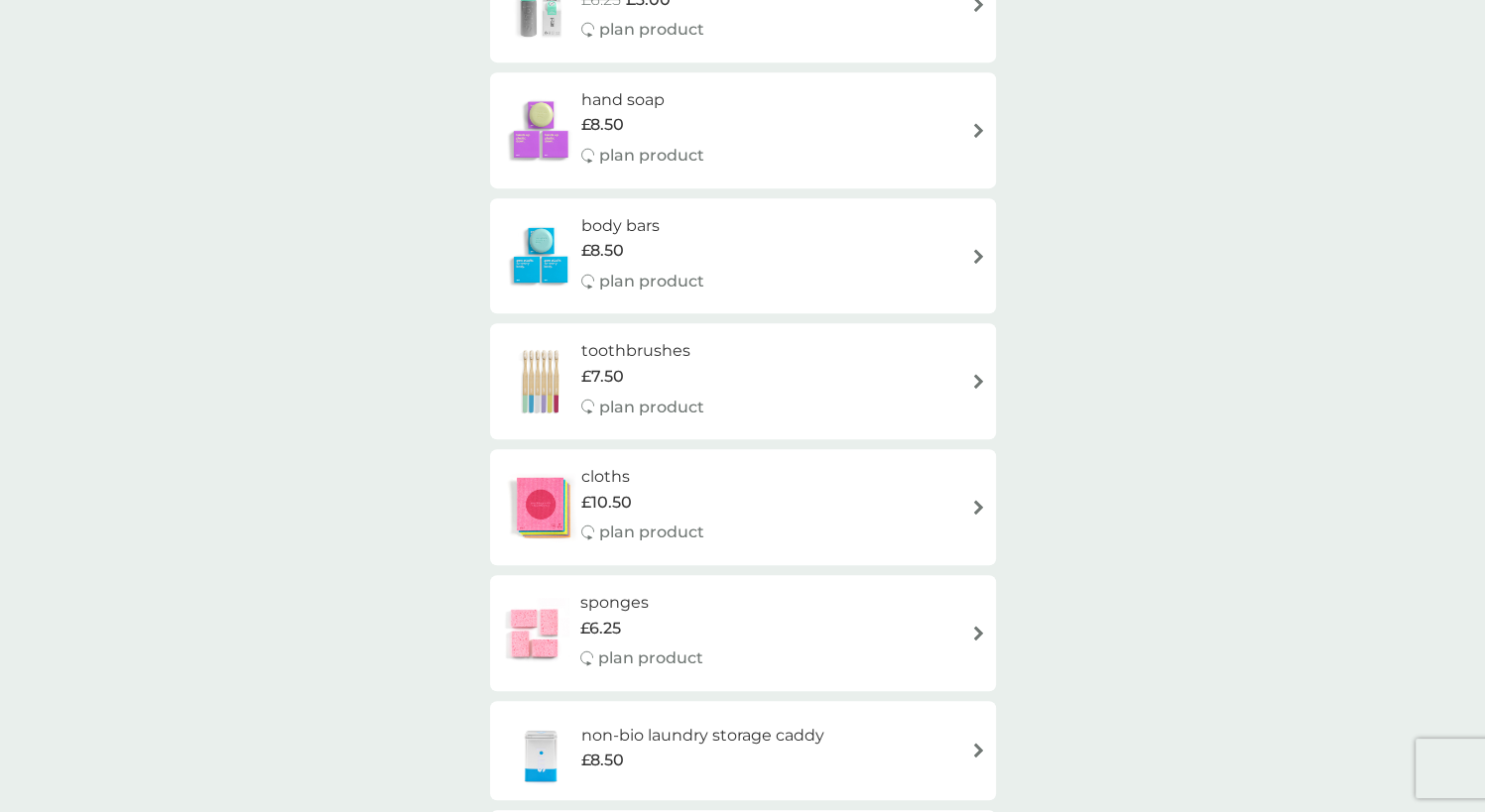 scroll, scrollTop: 993, scrollLeft: 0, axis: vertical 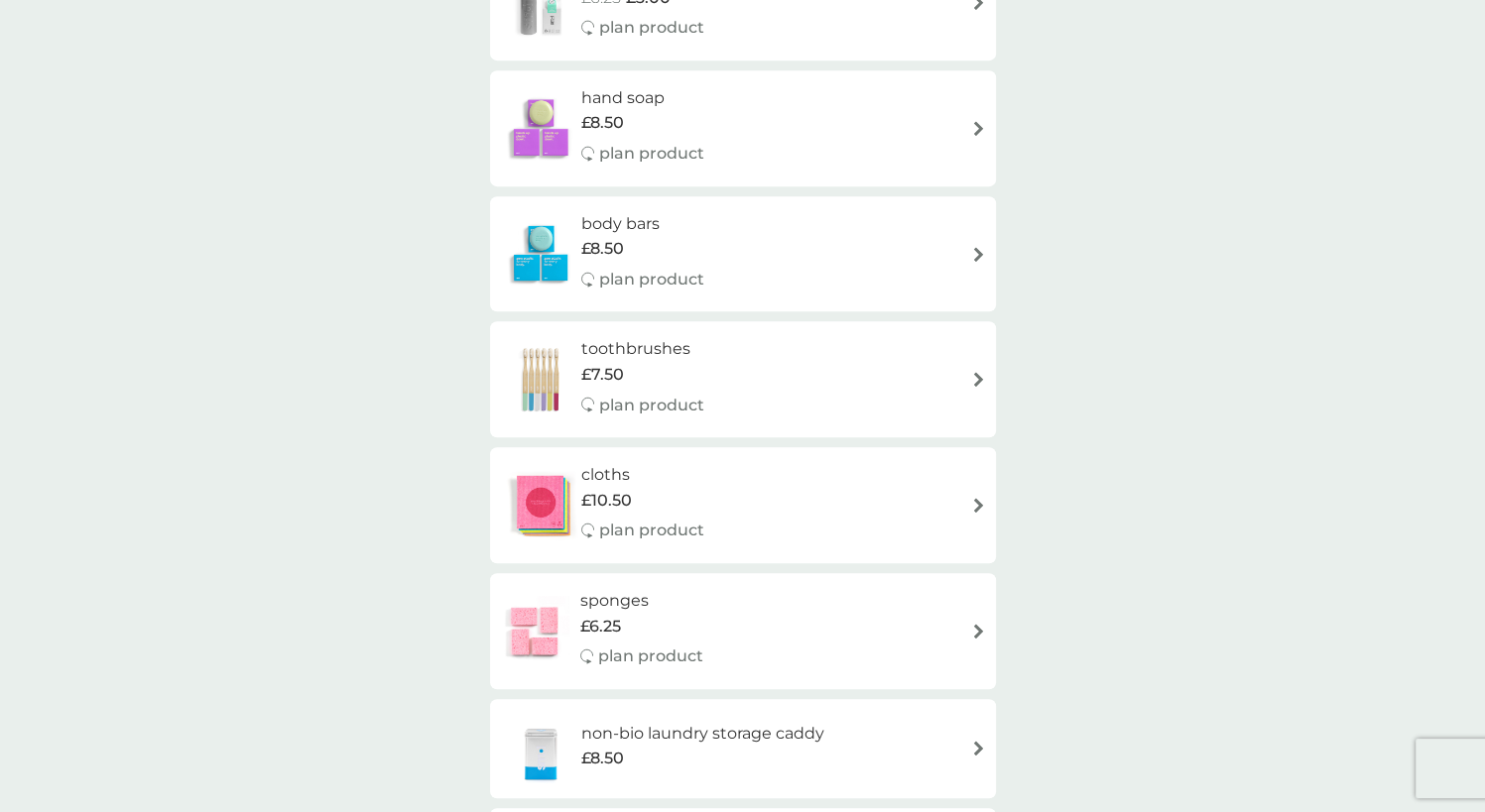 click on "cloths £10.50 plan product" at bounding box center [653, 505] 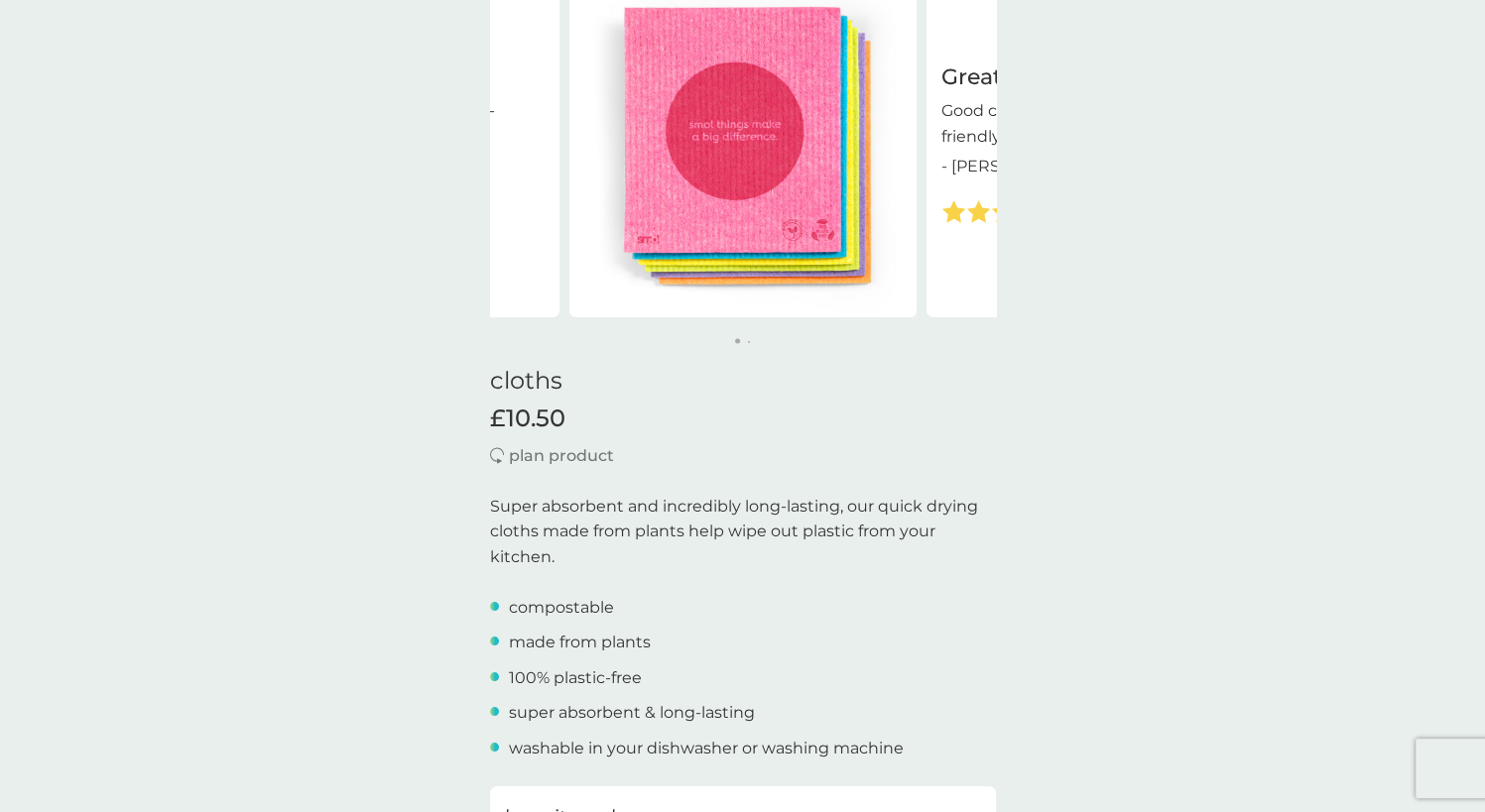scroll, scrollTop: 0, scrollLeft: 0, axis: both 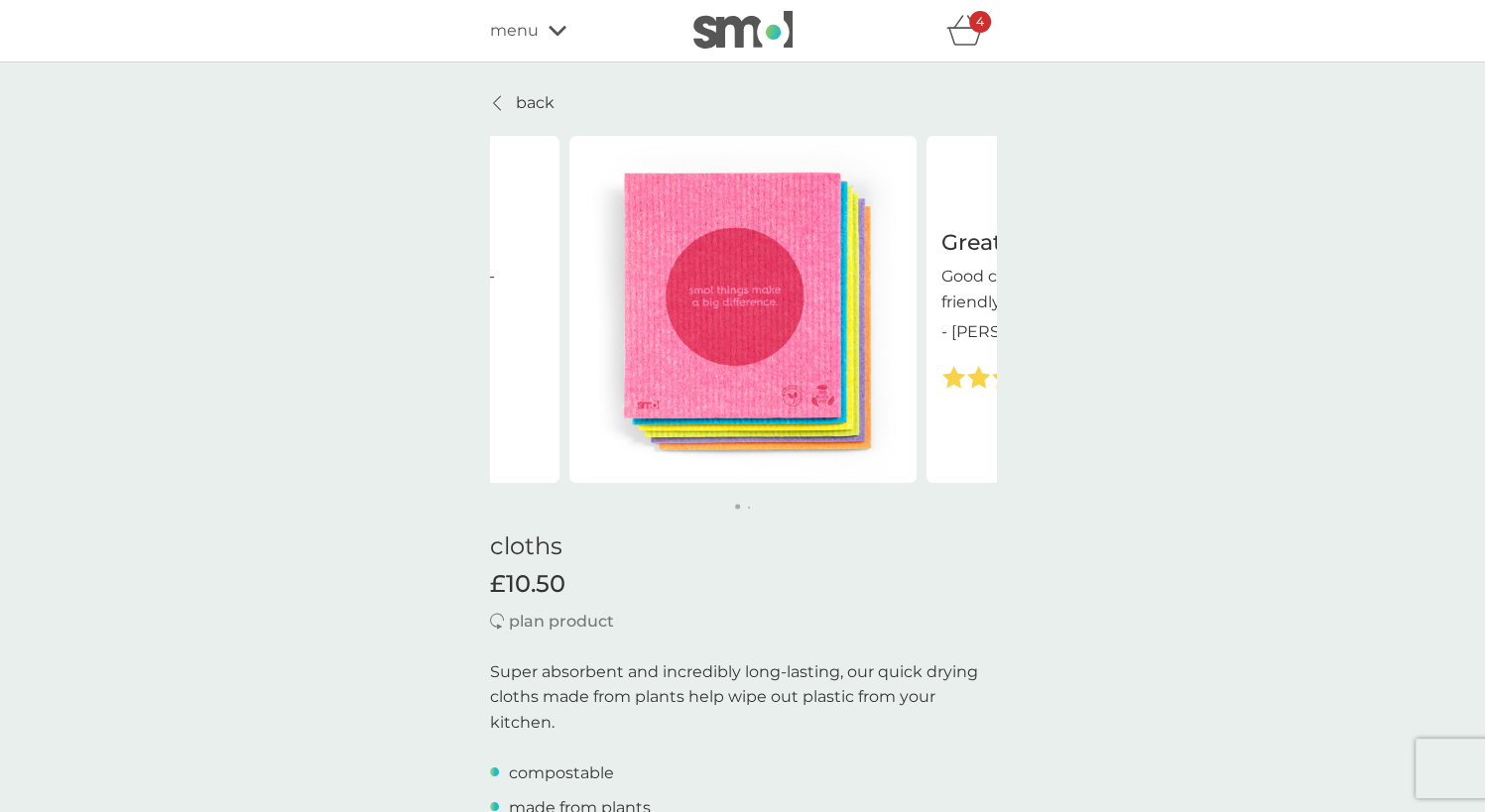 click on "back" at bounding box center [535, 103] 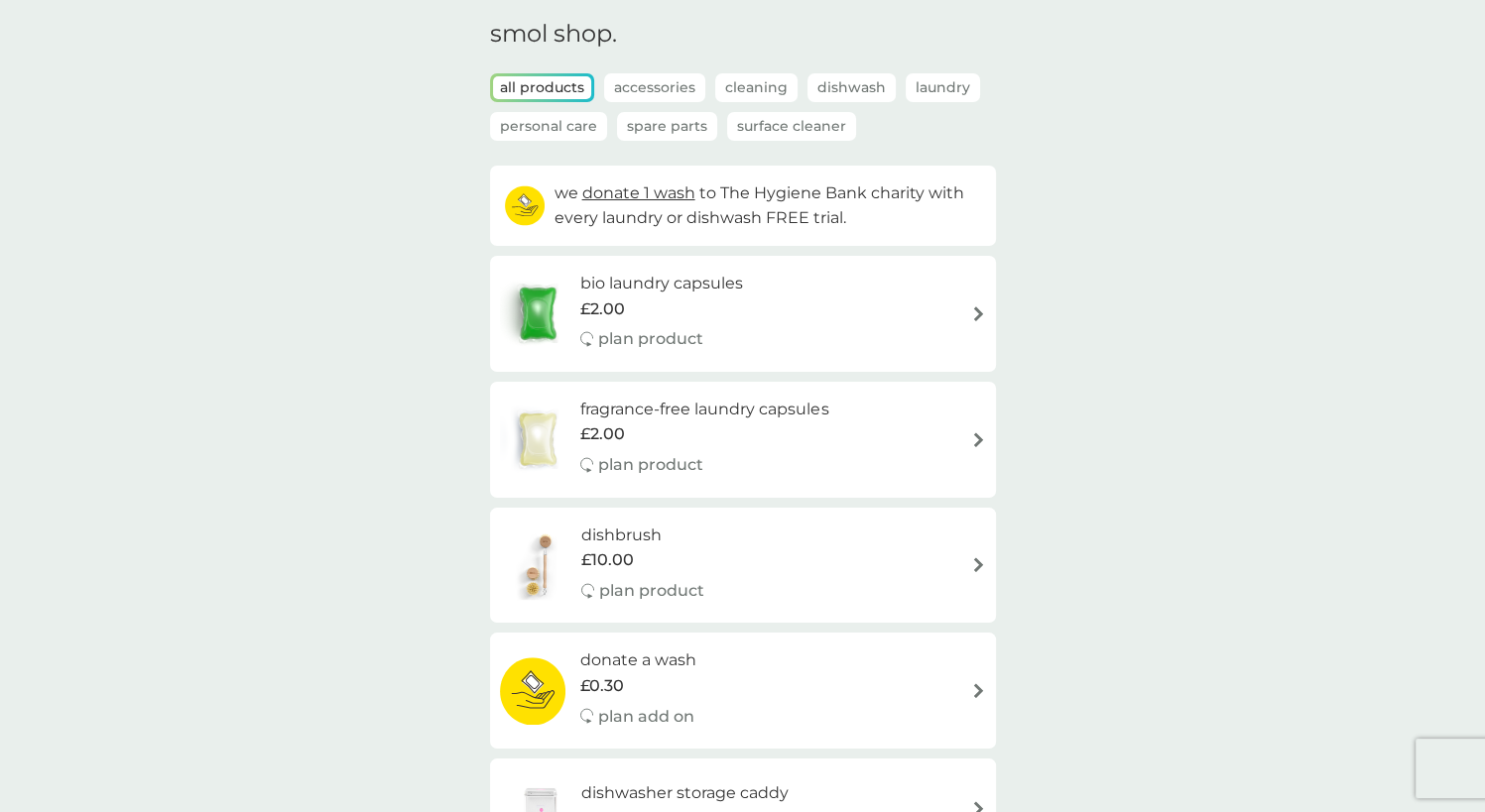 scroll, scrollTop: 0, scrollLeft: 0, axis: both 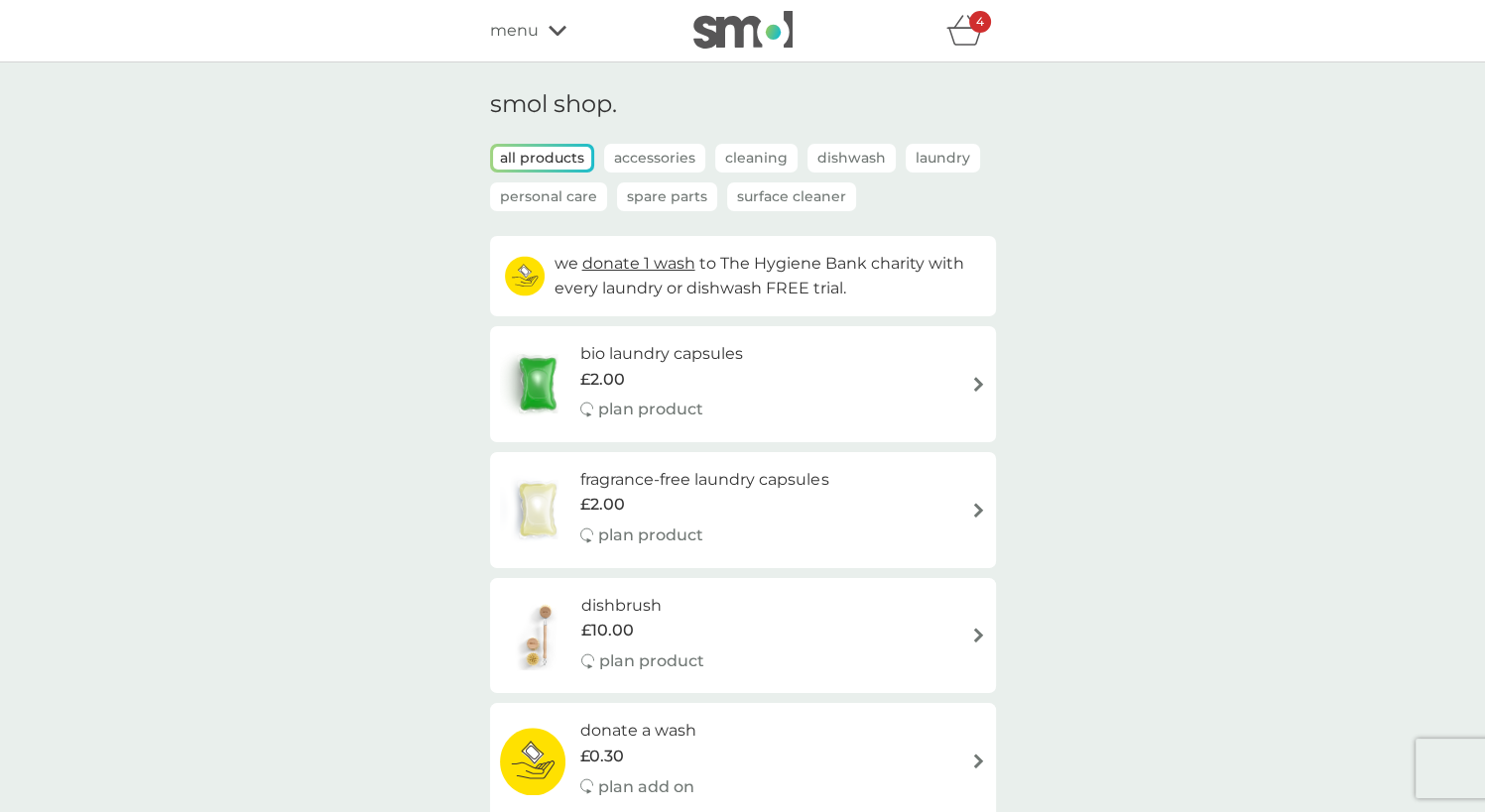 click 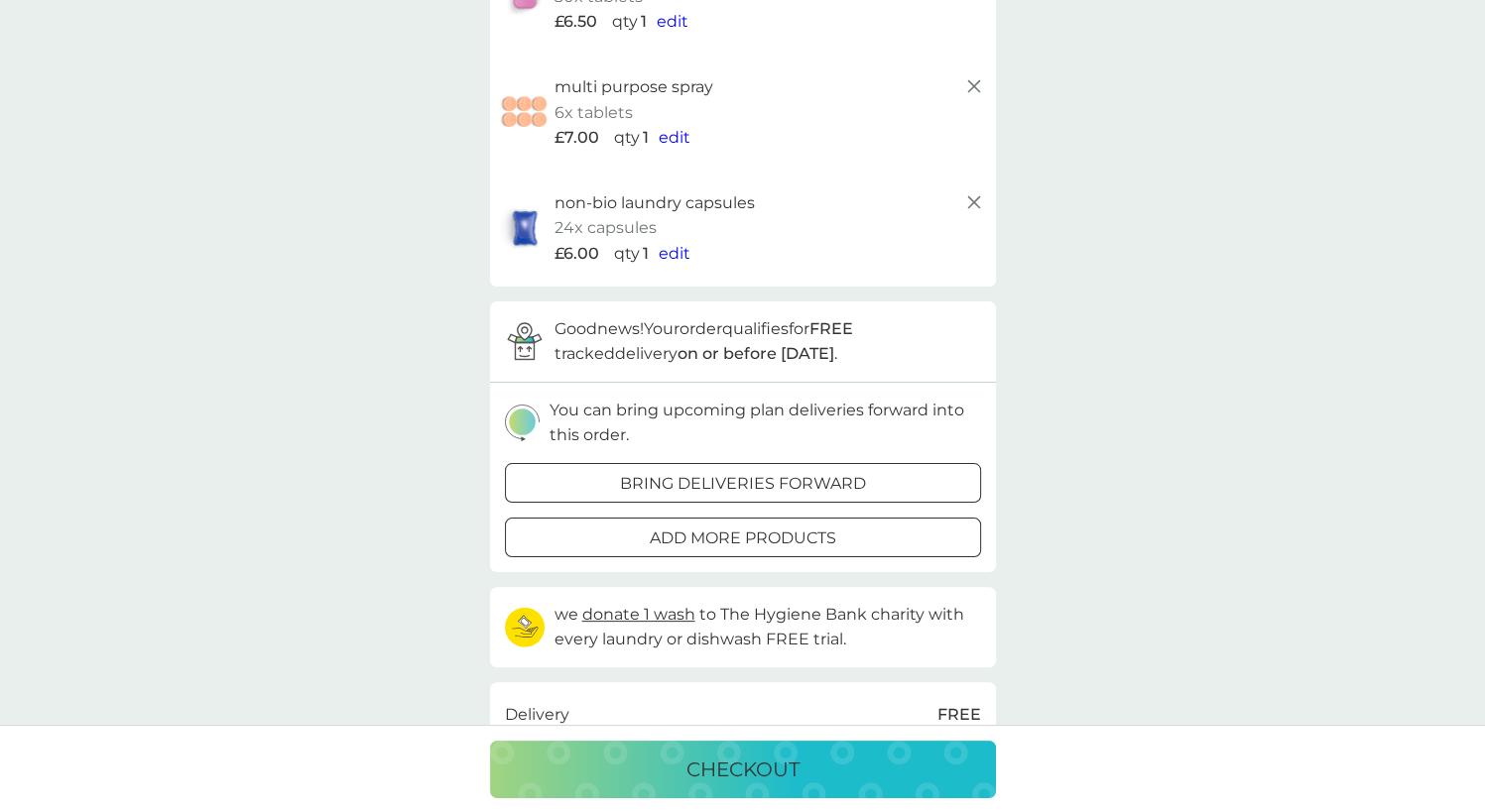 scroll, scrollTop: 358, scrollLeft: 0, axis: vertical 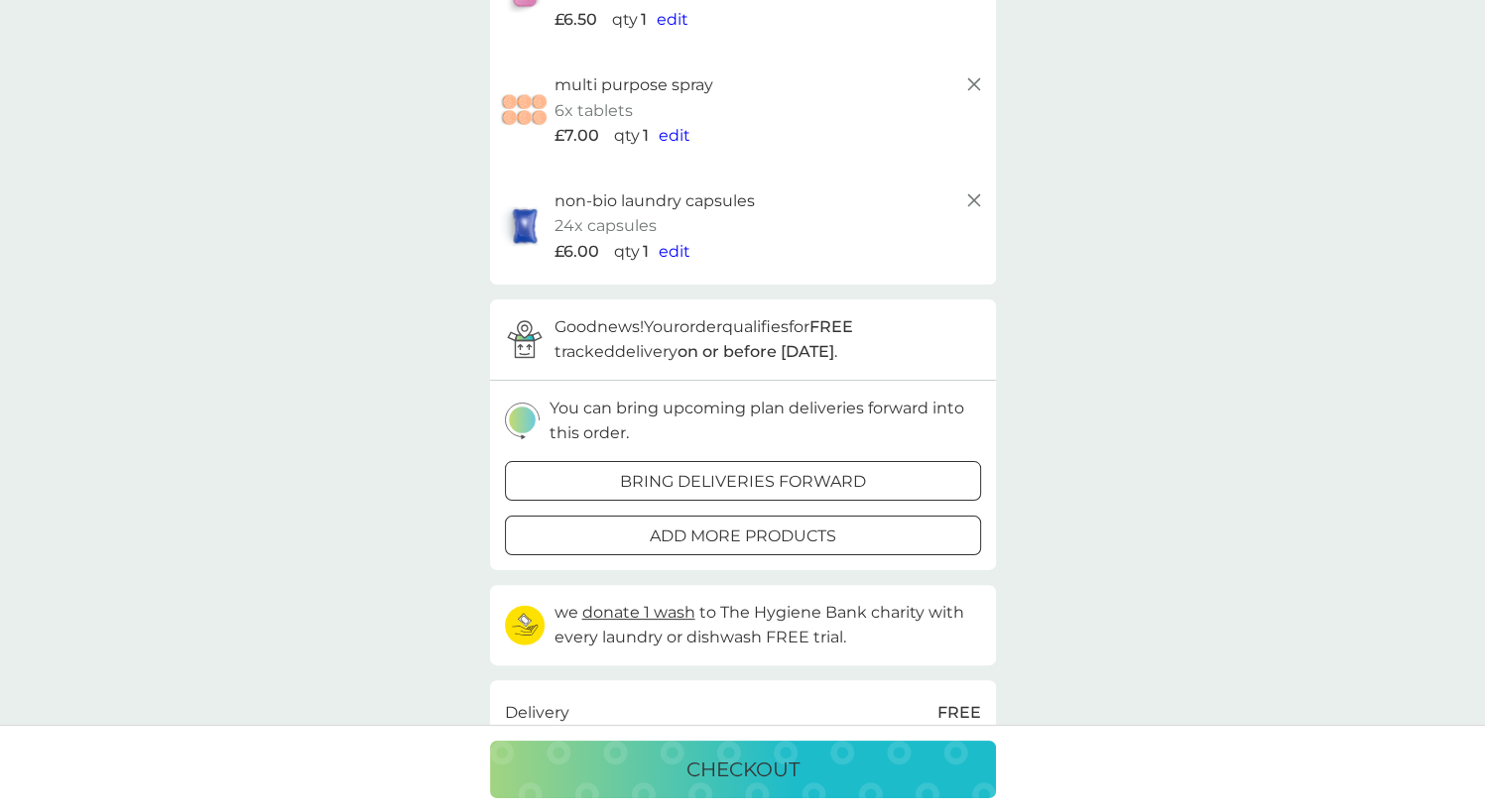 click on "add more products" at bounding box center [743, 536] 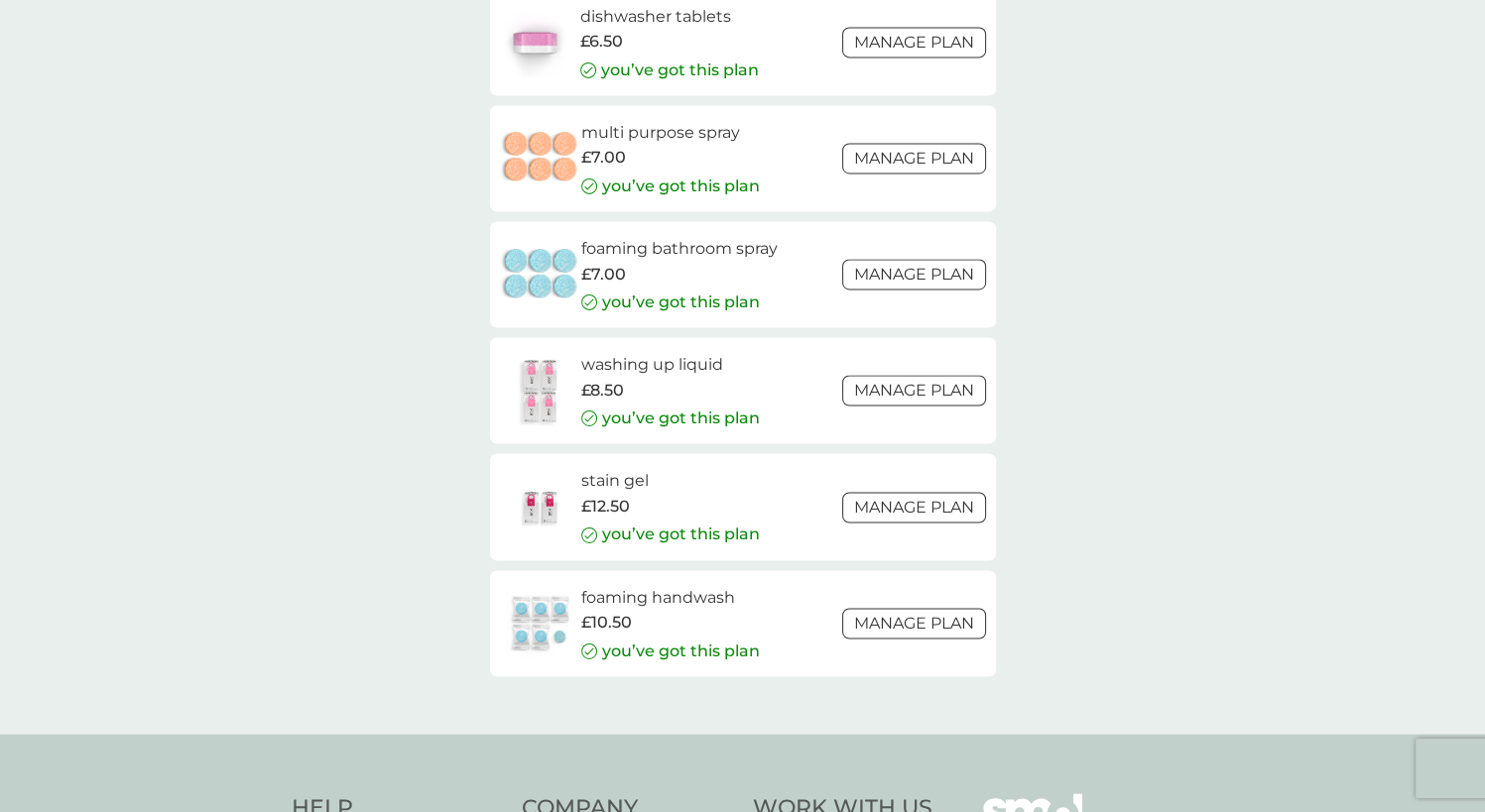 scroll, scrollTop: 2759, scrollLeft: 0, axis: vertical 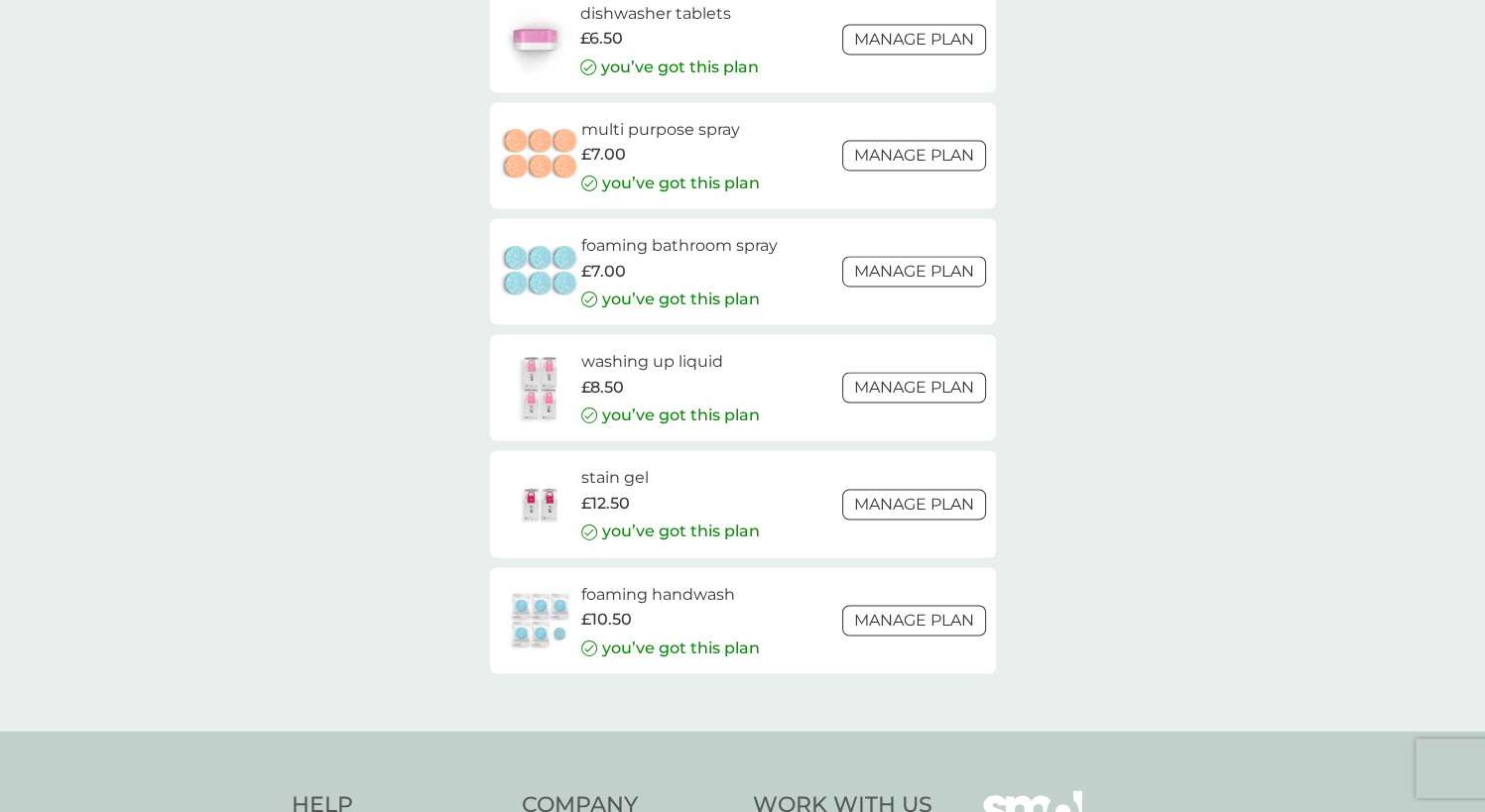 click on "£10.50" at bounding box center [671, 620] 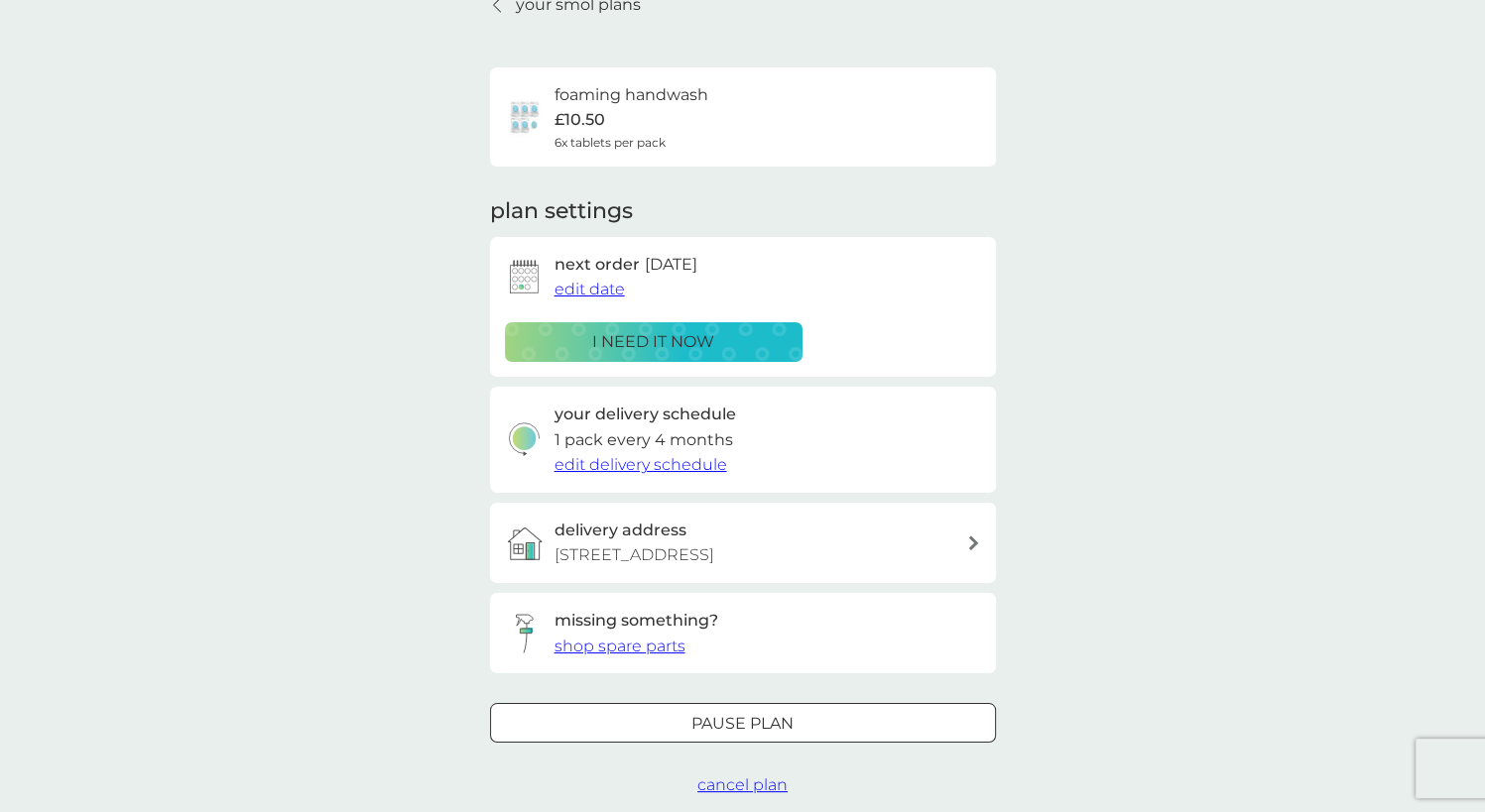 scroll, scrollTop: 91, scrollLeft: 0, axis: vertical 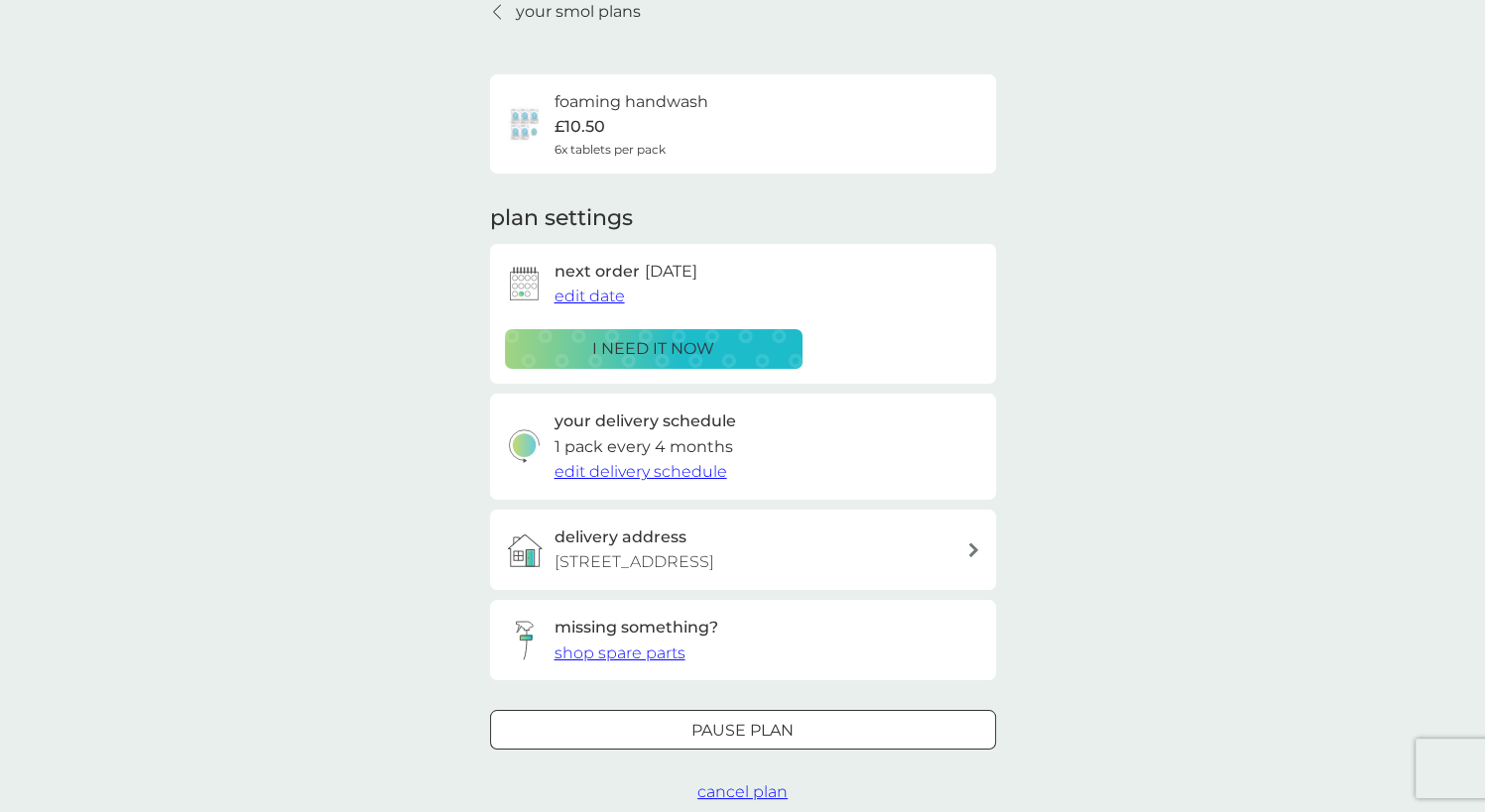 click on "i need it now" at bounding box center [653, 349] 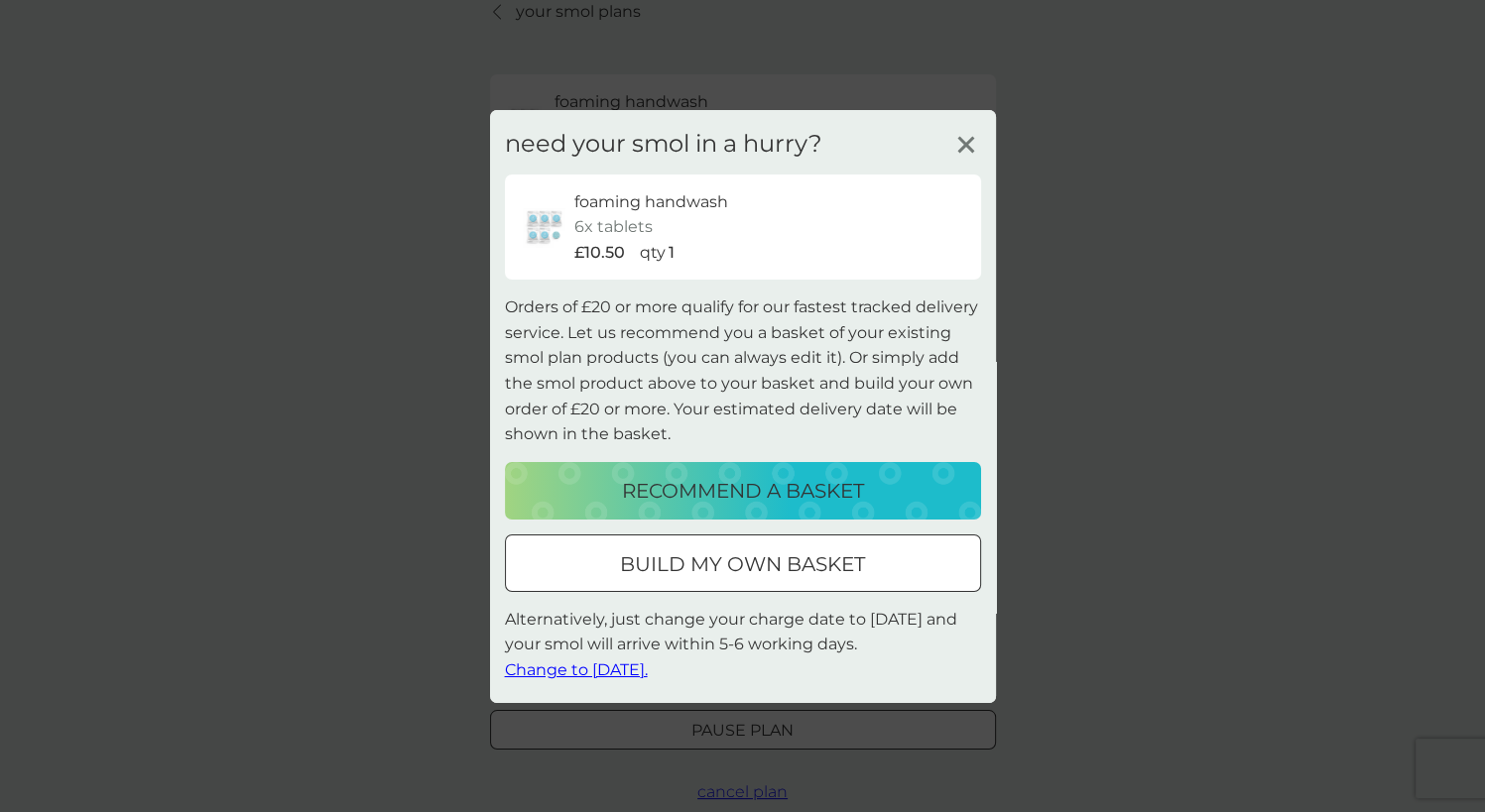 click on "build my own basket" at bounding box center [742, 564] 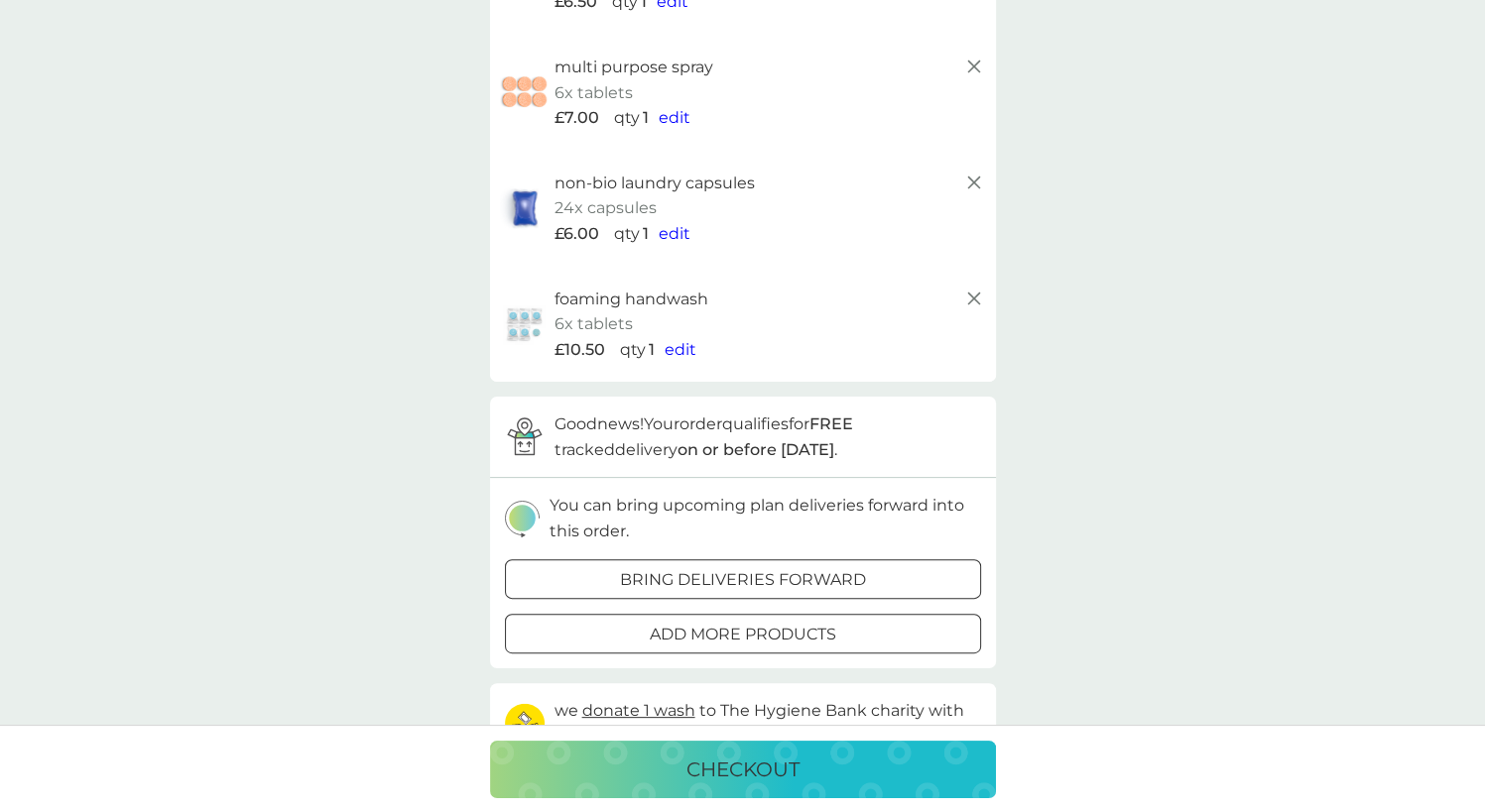 scroll, scrollTop: 385, scrollLeft: 0, axis: vertical 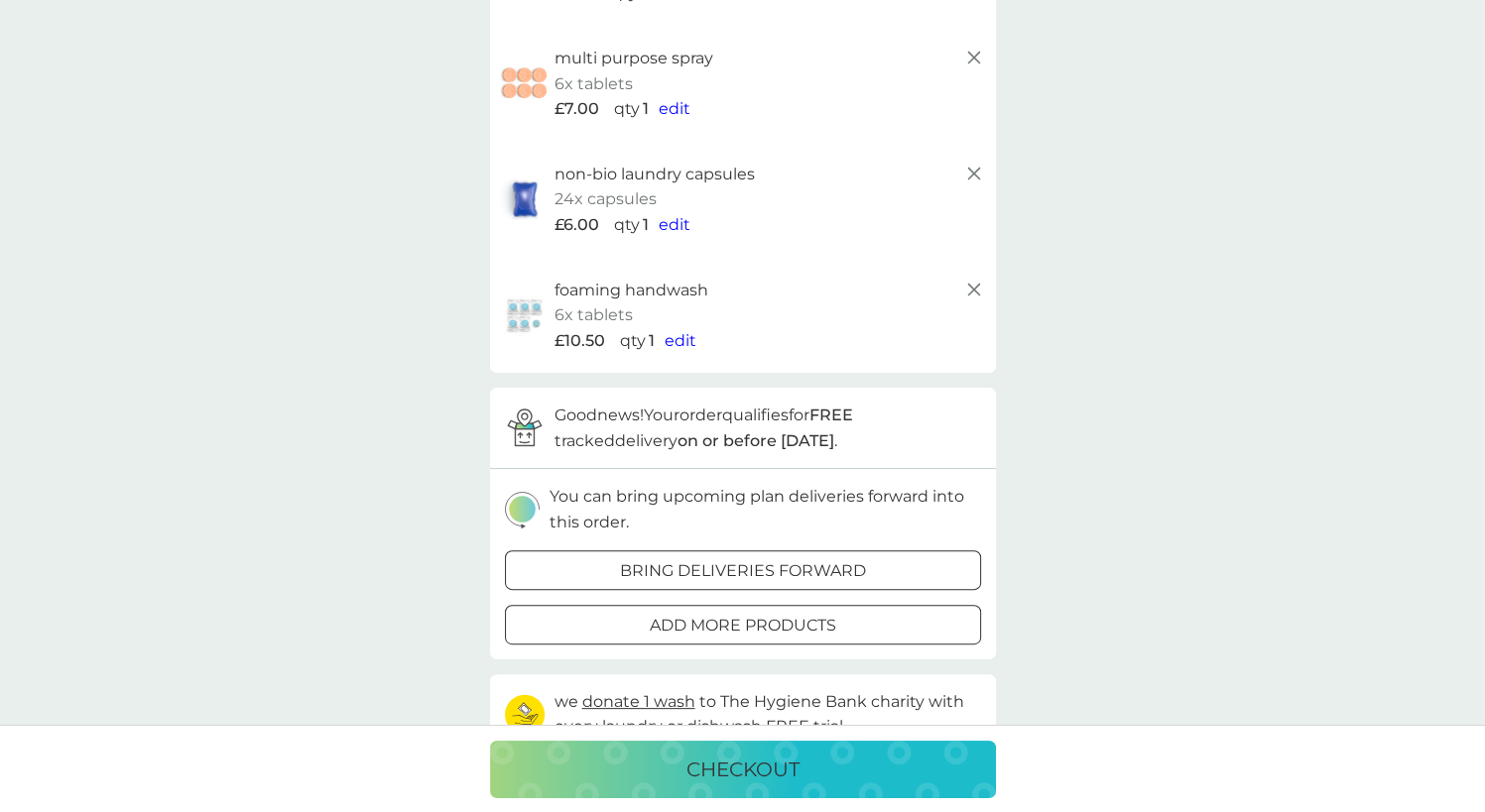 click on "checkout" at bounding box center [743, 769] 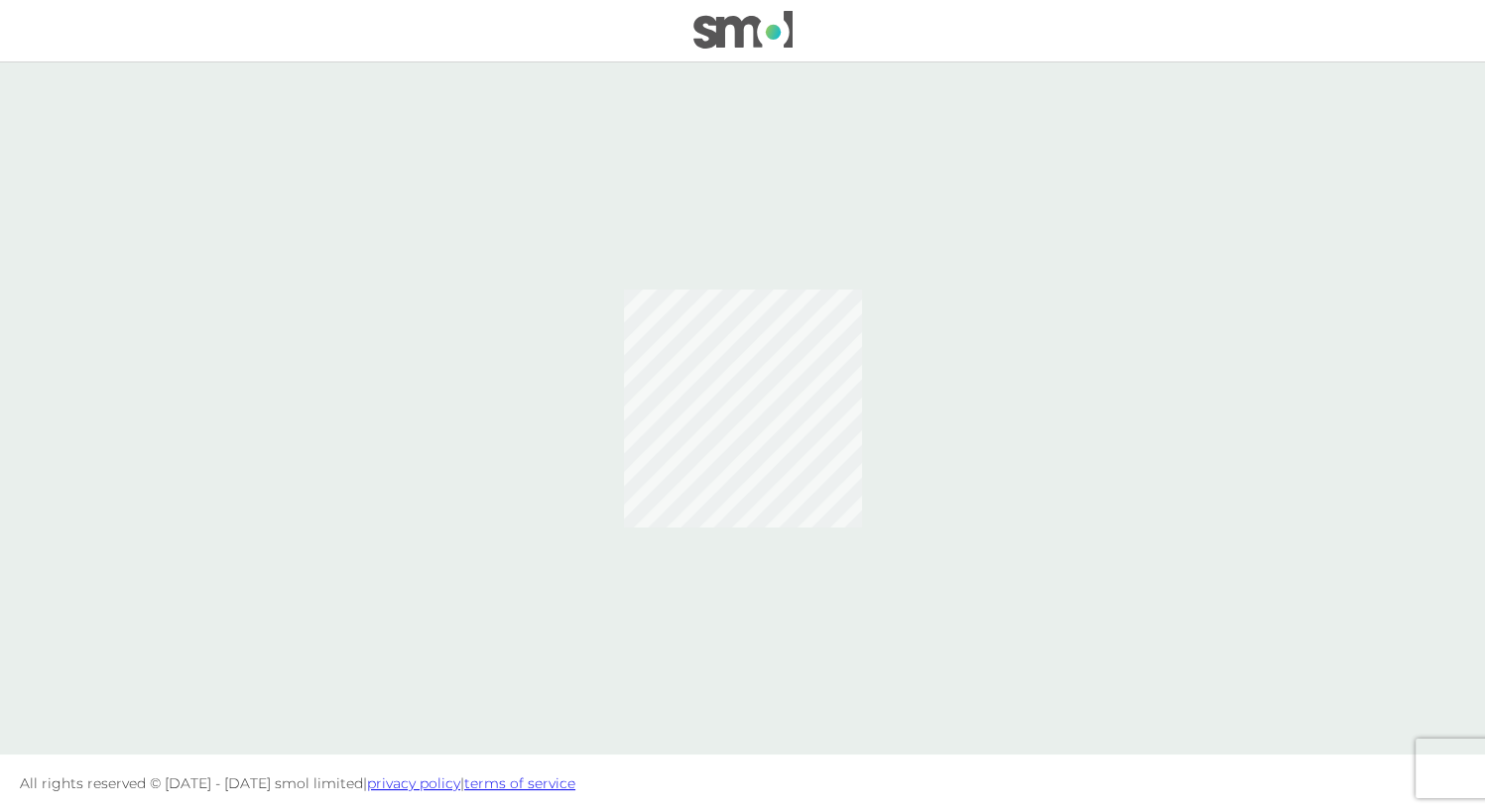 scroll, scrollTop: 0, scrollLeft: 0, axis: both 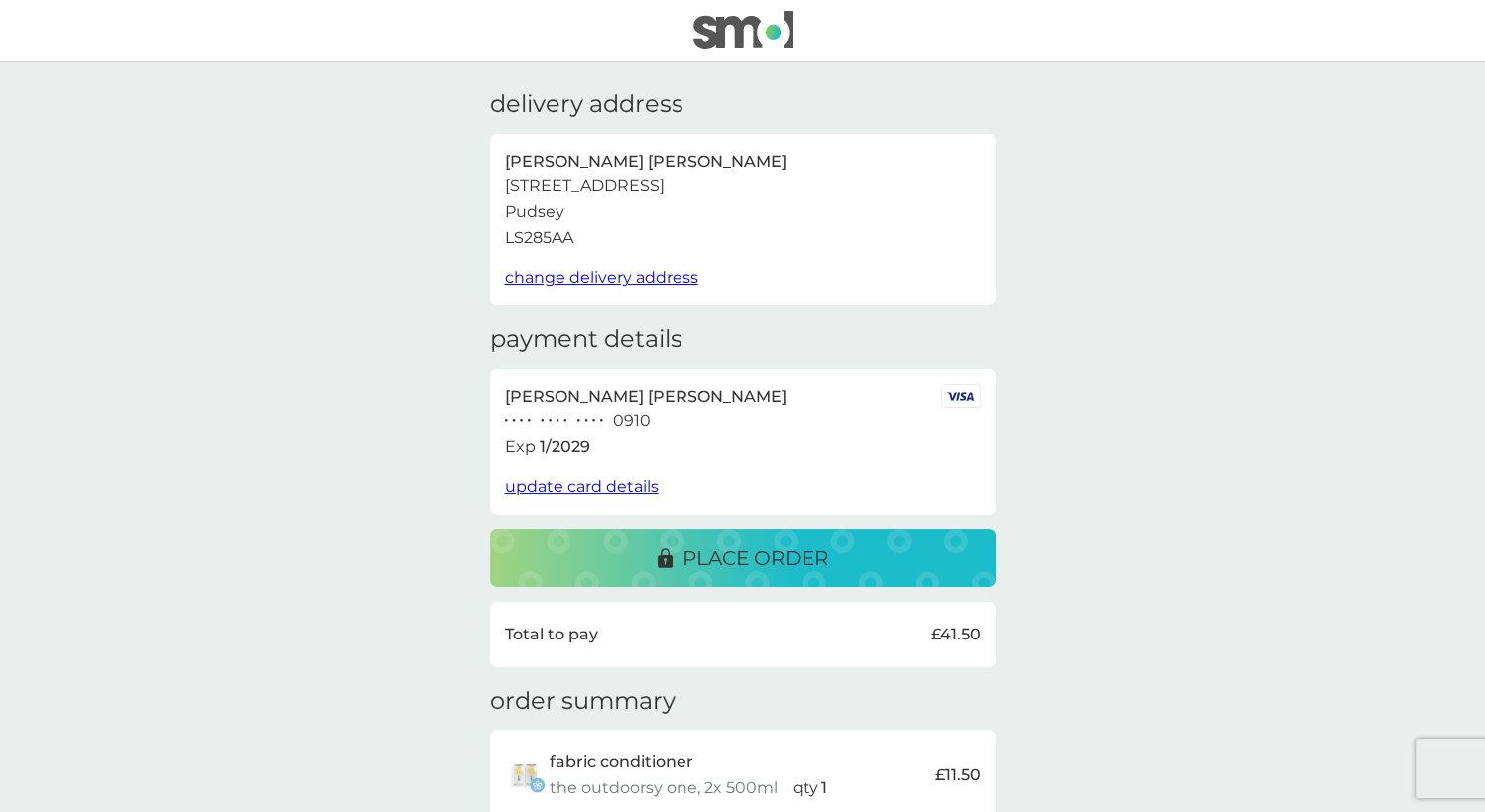 click on "place order" at bounding box center (755, 558) 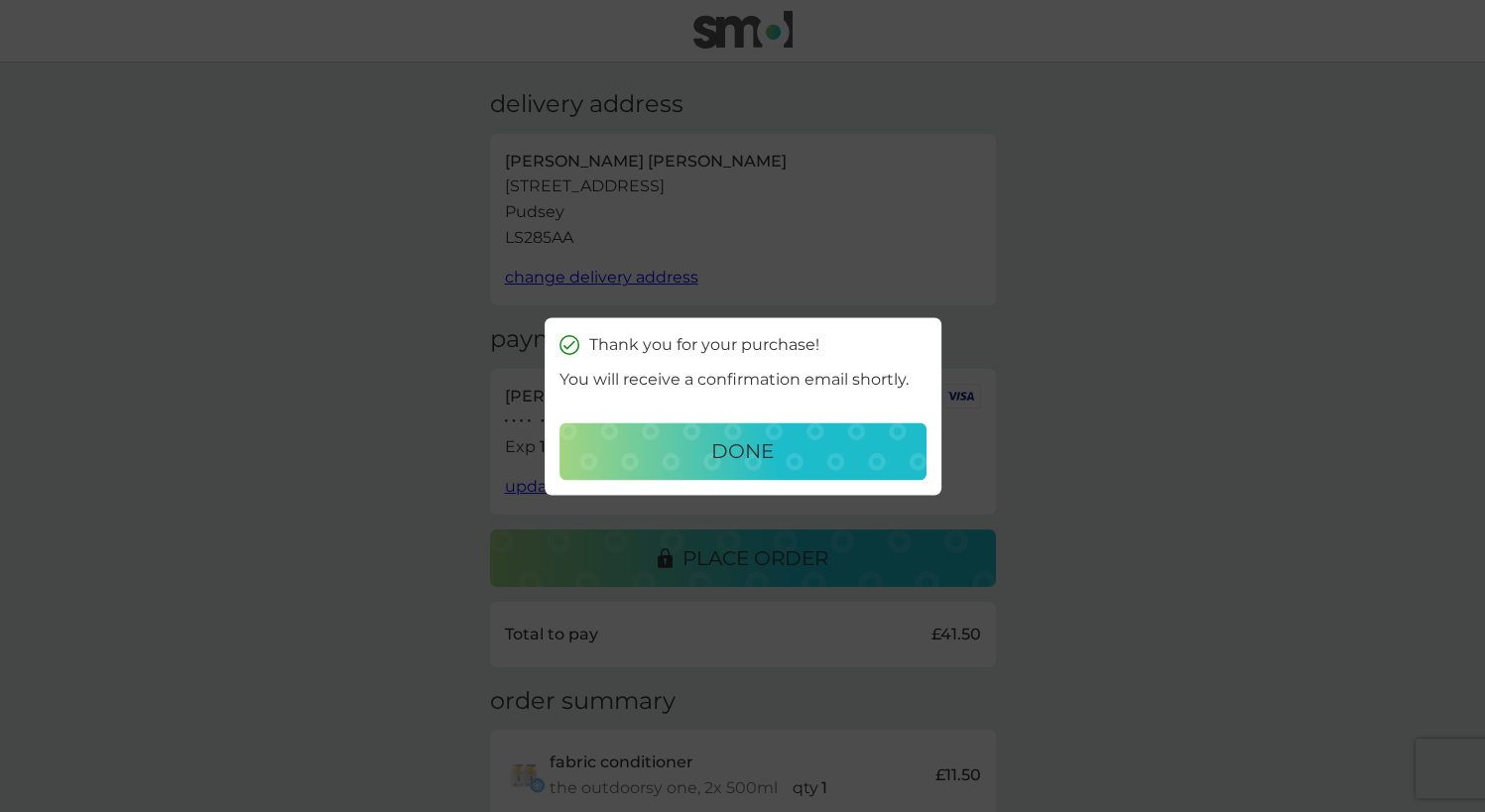 click on "done" at bounding box center [742, 451] 